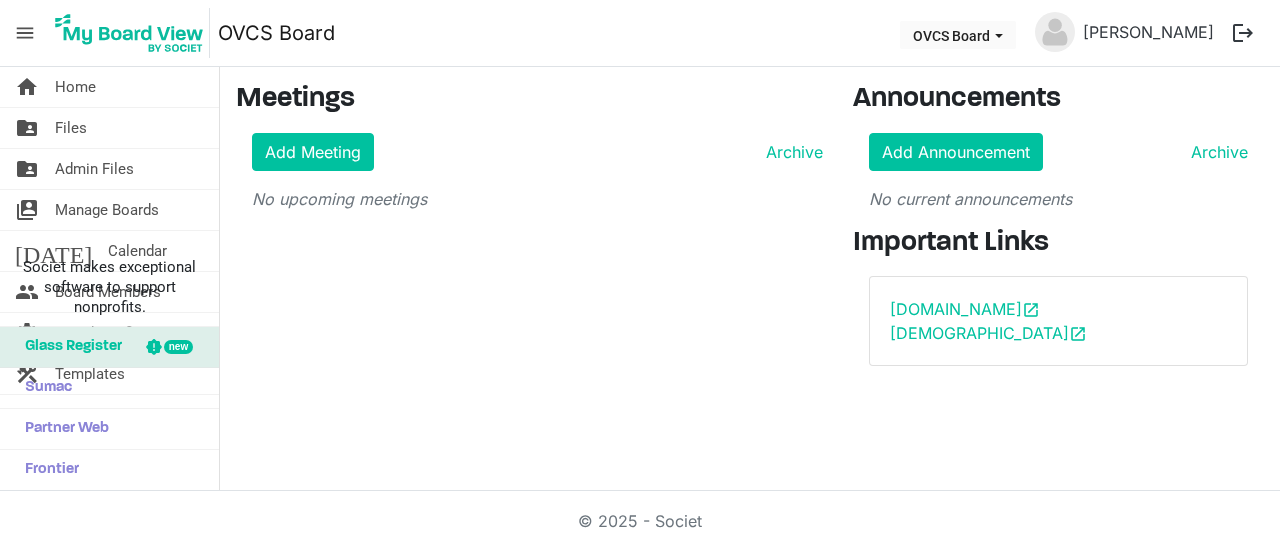 scroll, scrollTop: 0, scrollLeft: 0, axis: both 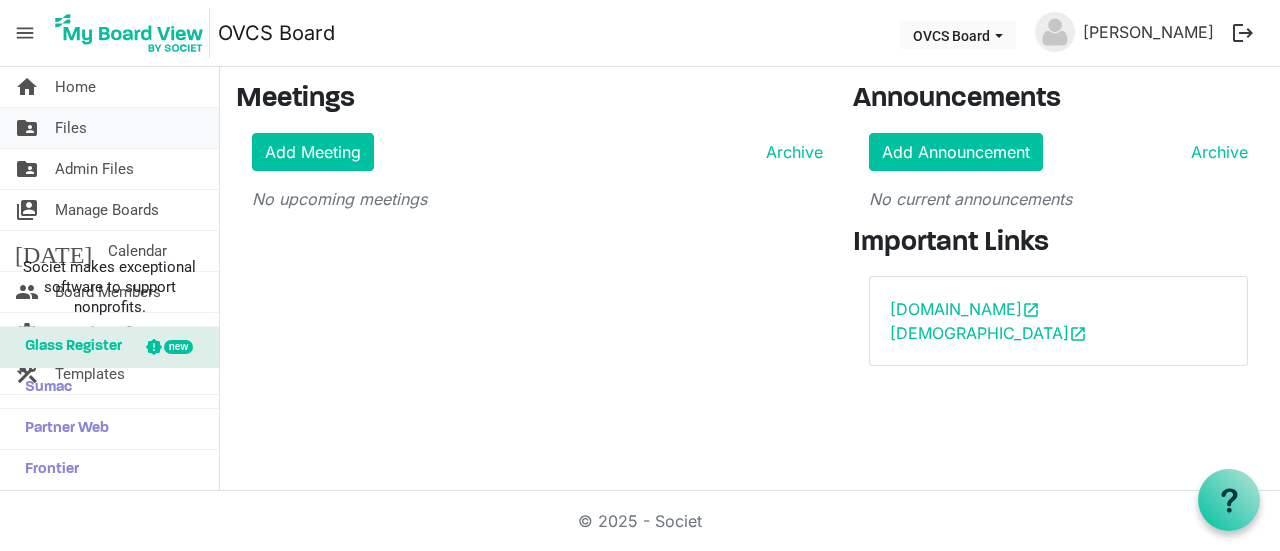 click on "Files" at bounding box center (71, 128) 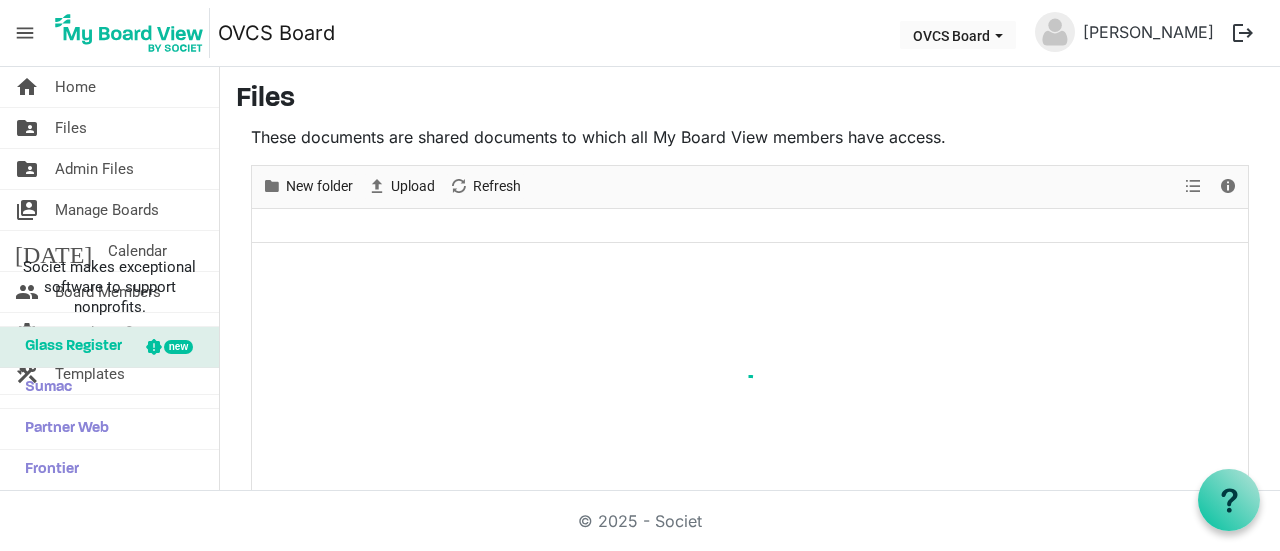 scroll, scrollTop: 0, scrollLeft: 0, axis: both 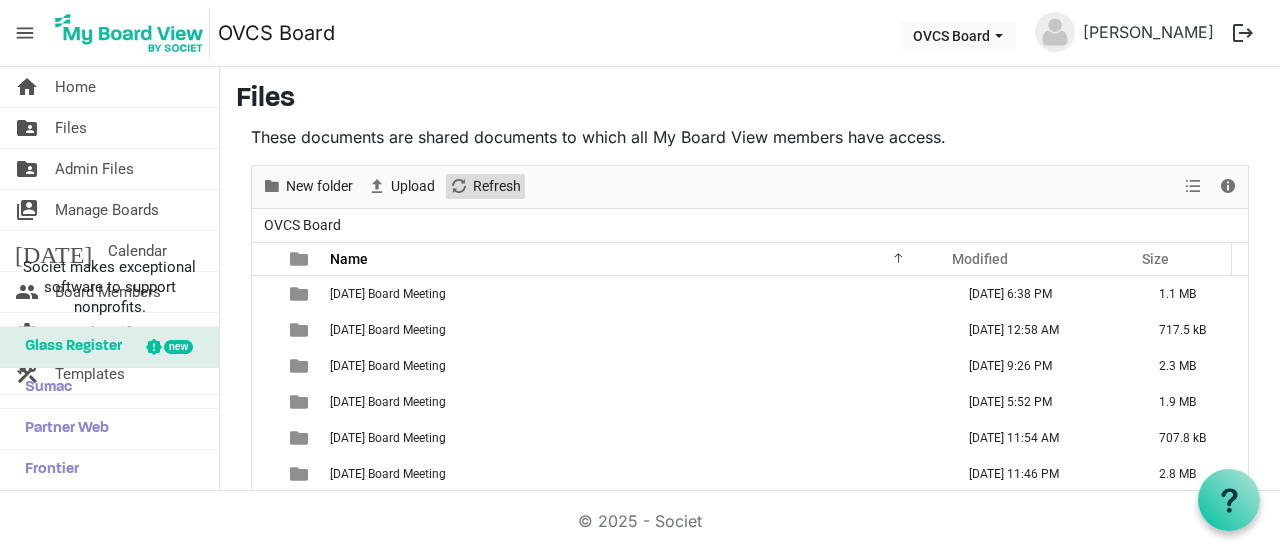 click on "Refresh" at bounding box center (497, 186) 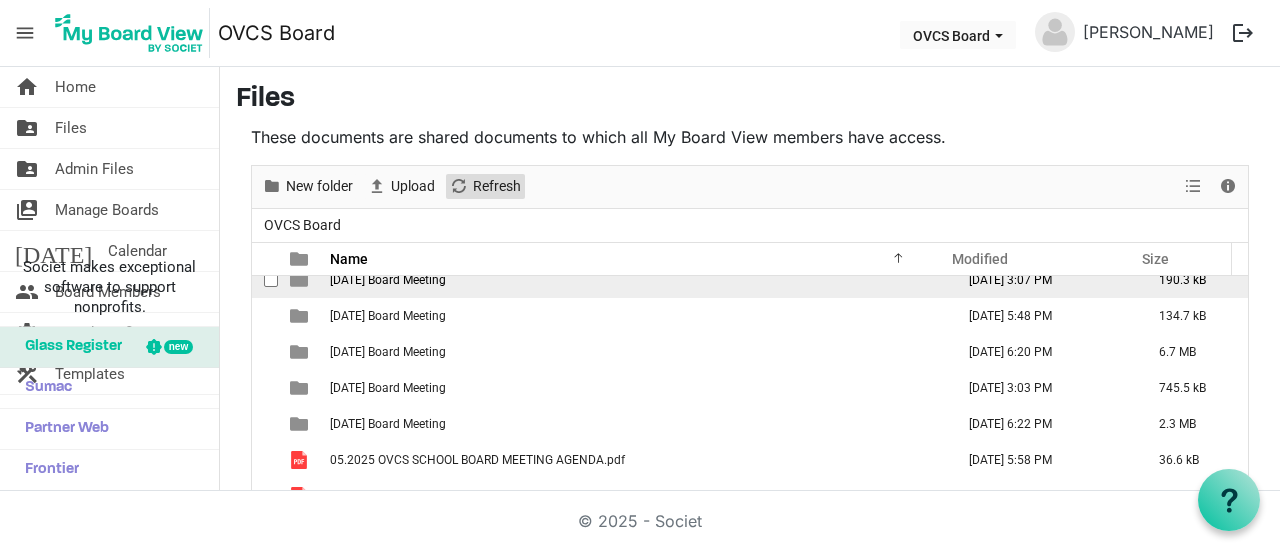 scroll, scrollTop: 668, scrollLeft: 0, axis: vertical 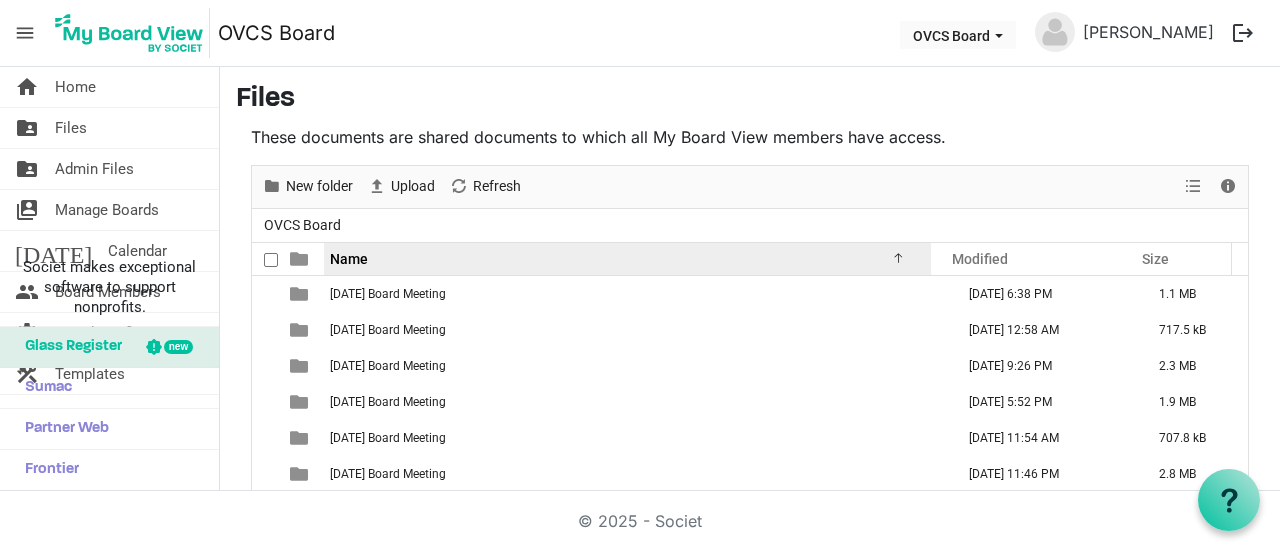 click on "Name" at bounding box center [349, 259] 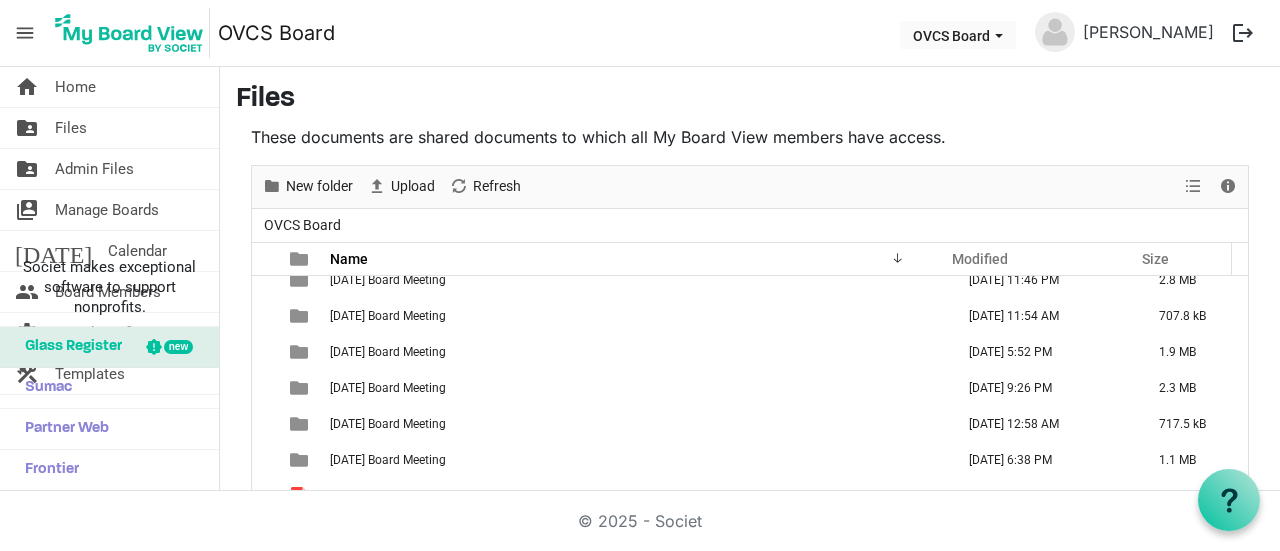 scroll, scrollTop: 668, scrollLeft: 0, axis: vertical 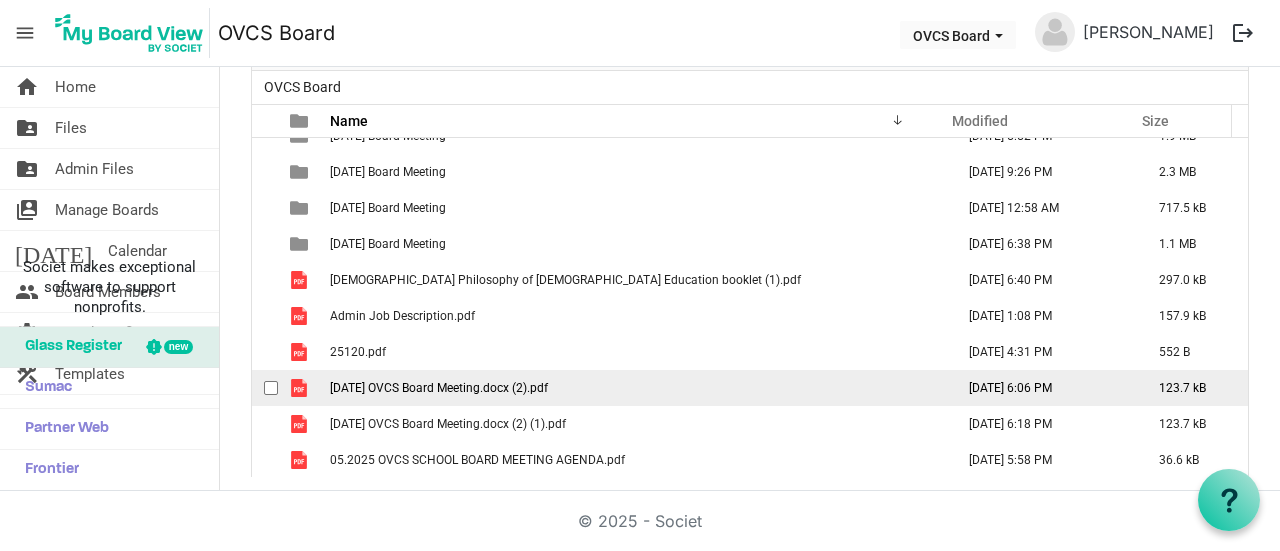 click on "[DATE] OVCS Board Meeting.docx (2).pdf" at bounding box center [439, 388] 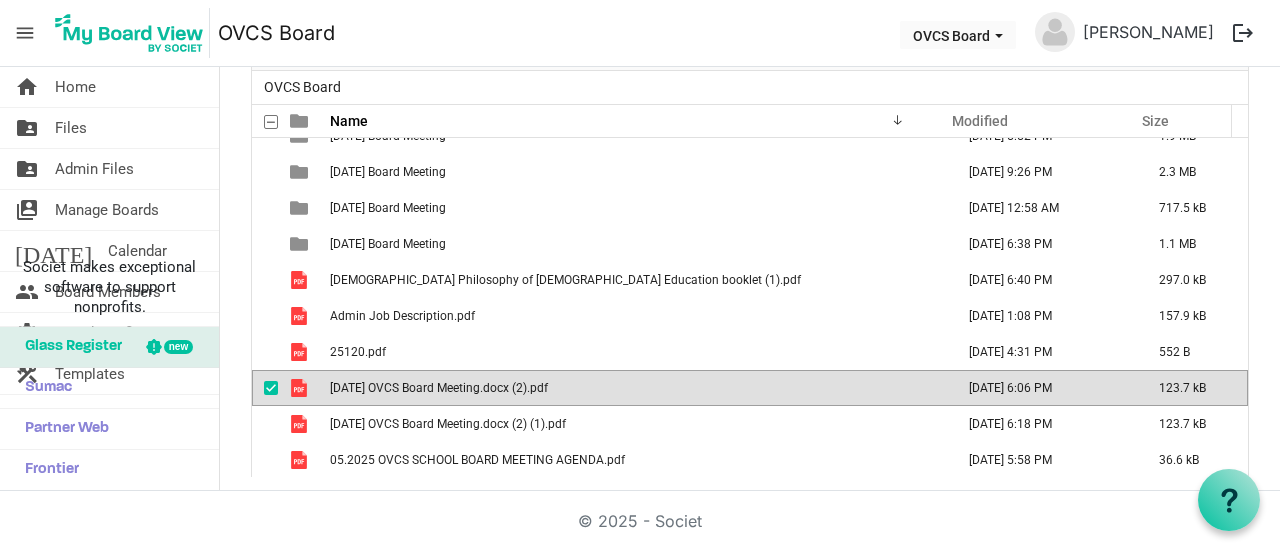 click at bounding box center (299, 388) 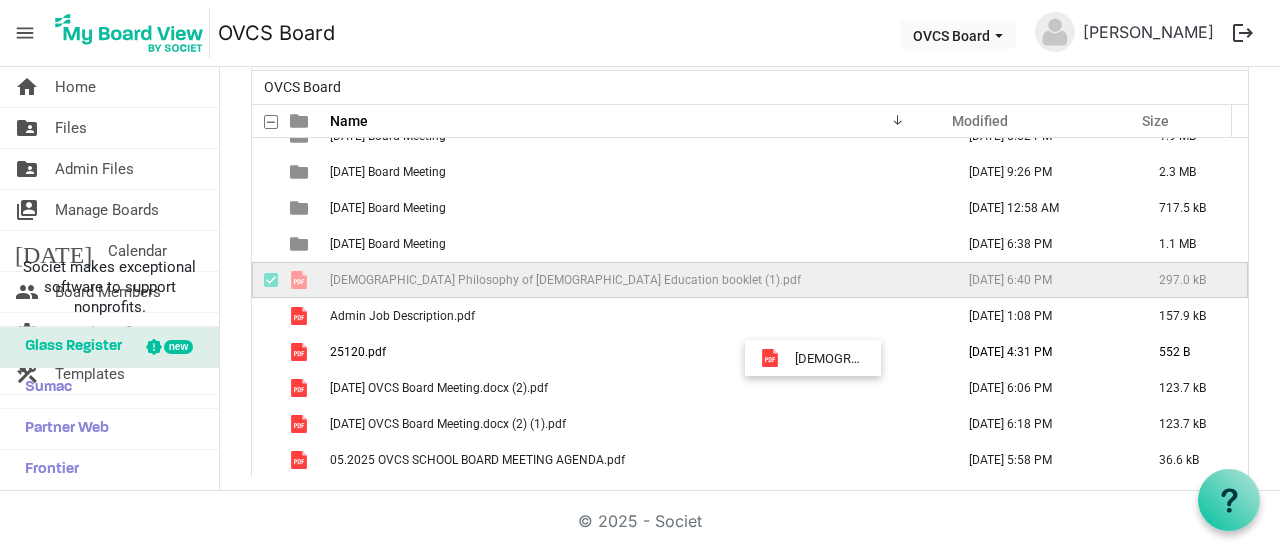 click on "25120.pdf" at bounding box center (636, 352) 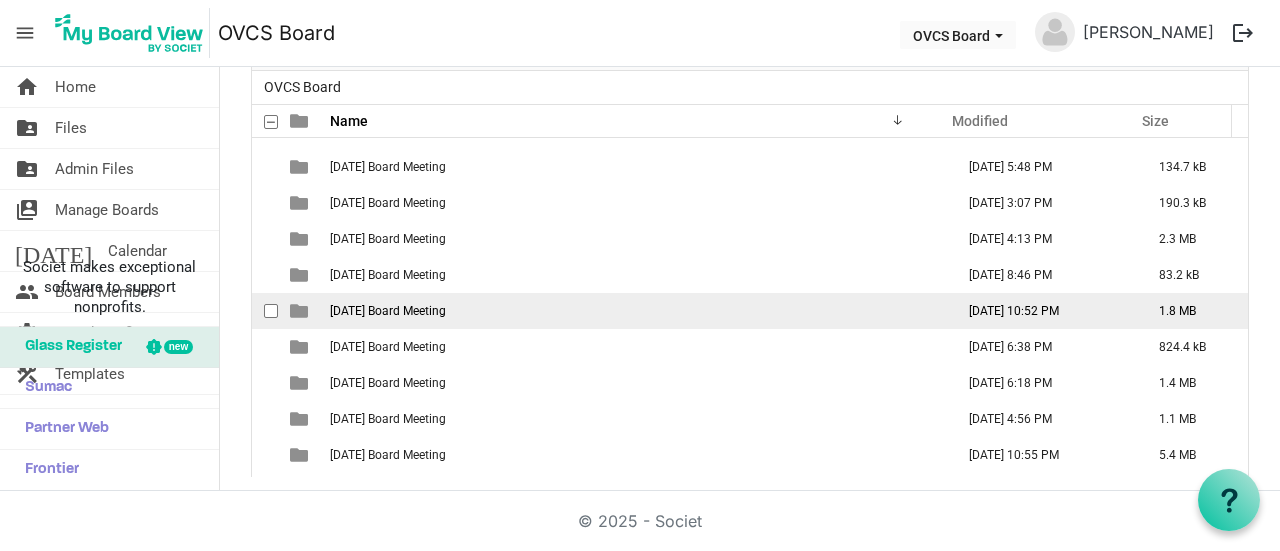 scroll, scrollTop: 0, scrollLeft: 0, axis: both 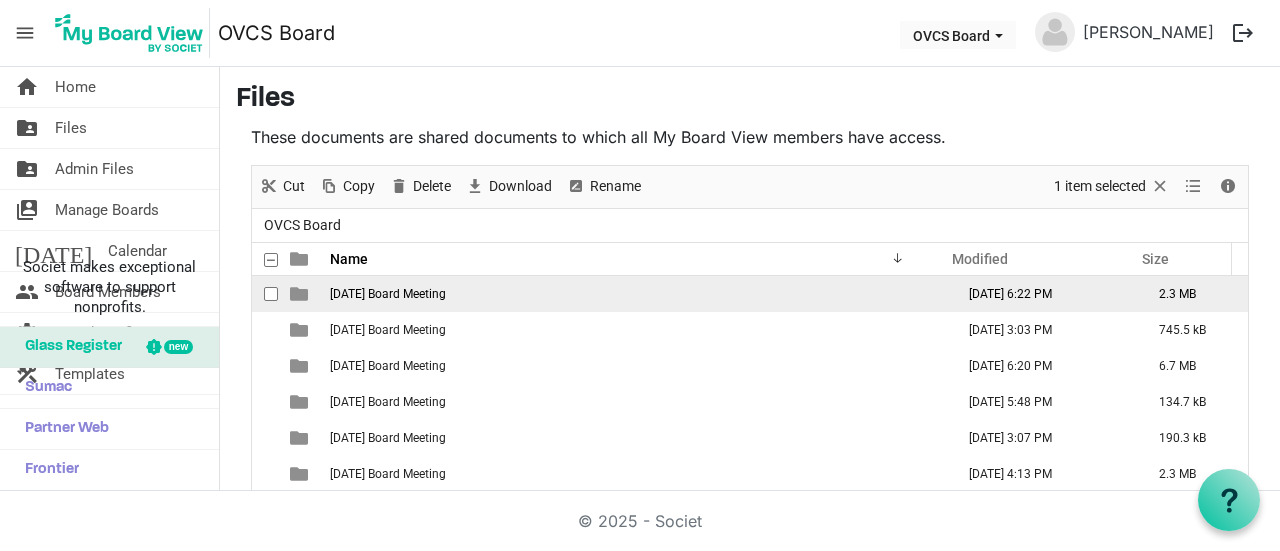 click on "2025-07-15 Board Meeting" at bounding box center (388, 294) 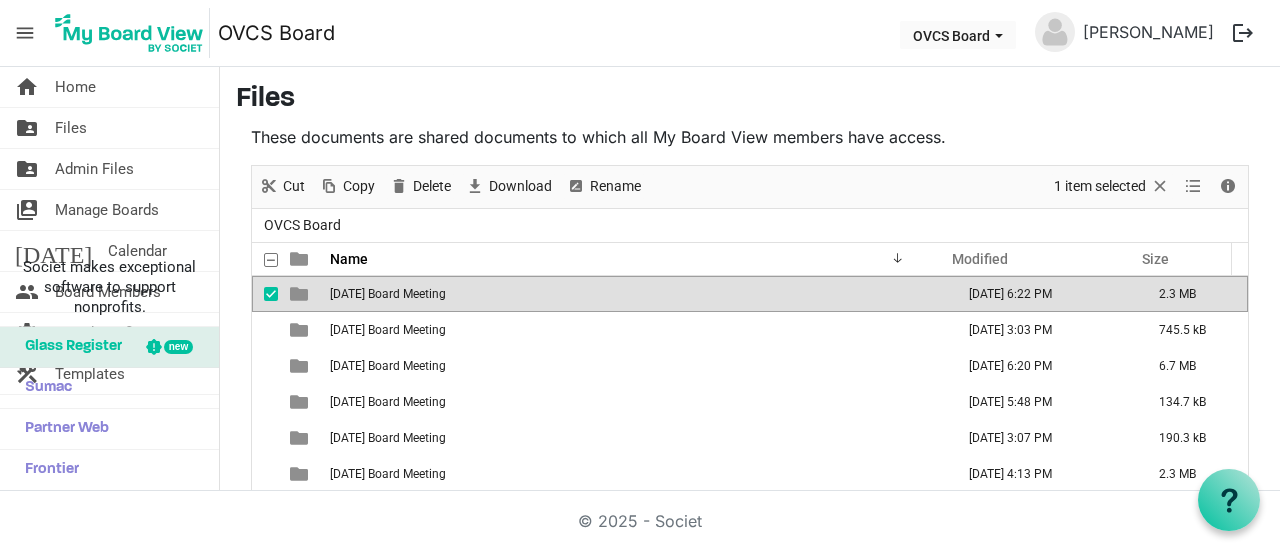 click on "2025-07-15 Board Meeting" at bounding box center [388, 294] 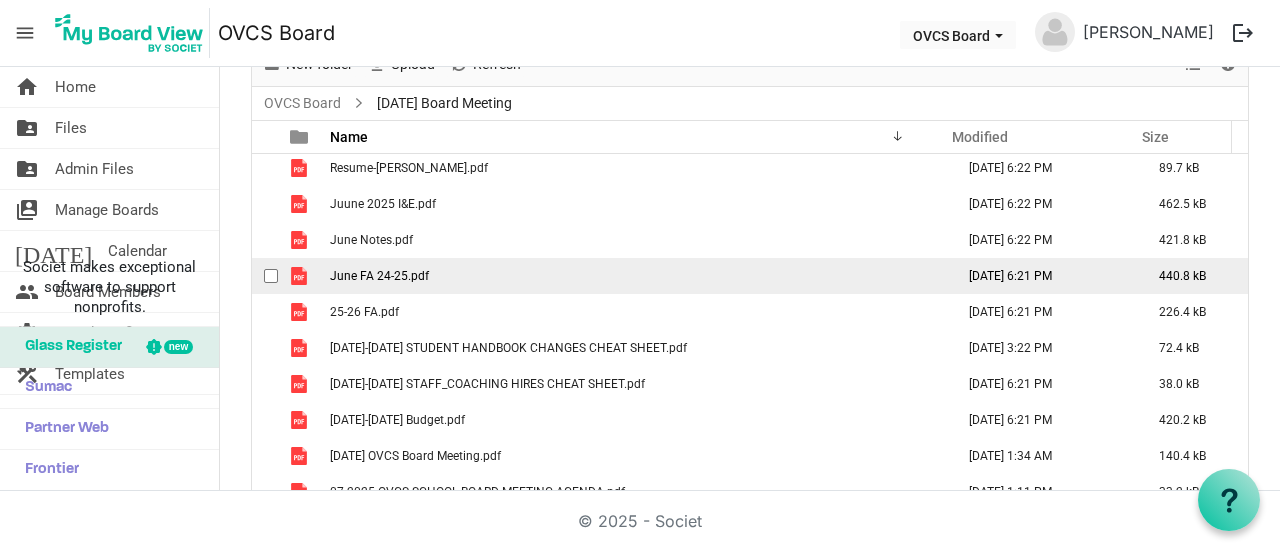 scroll, scrollTop: 0, scrollLeft: 0, axis: both 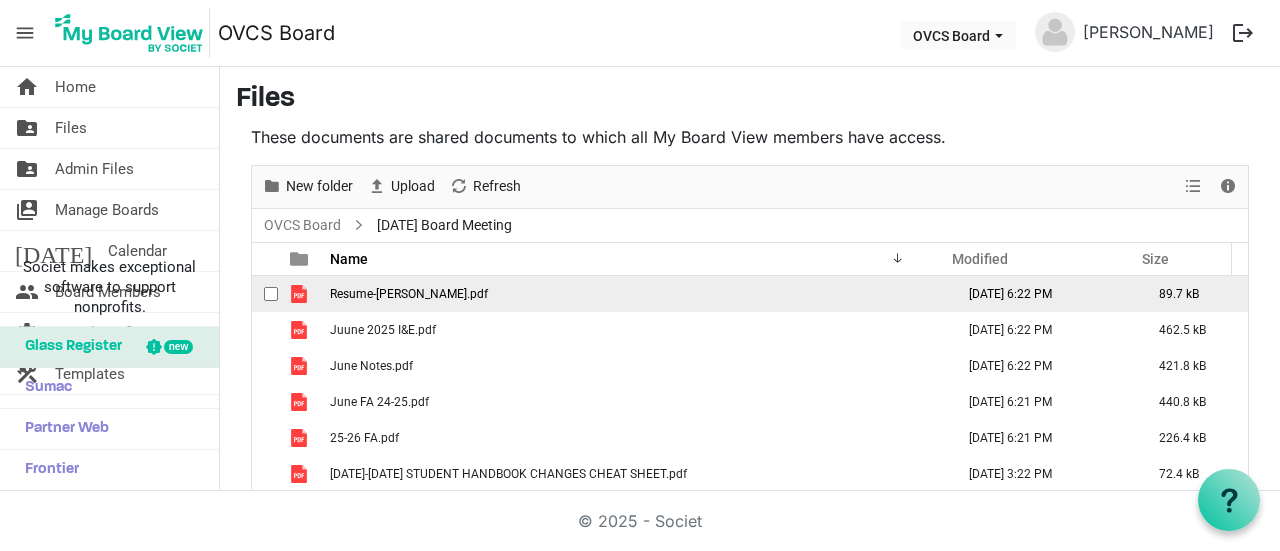 click at bounding box center (271, 294) 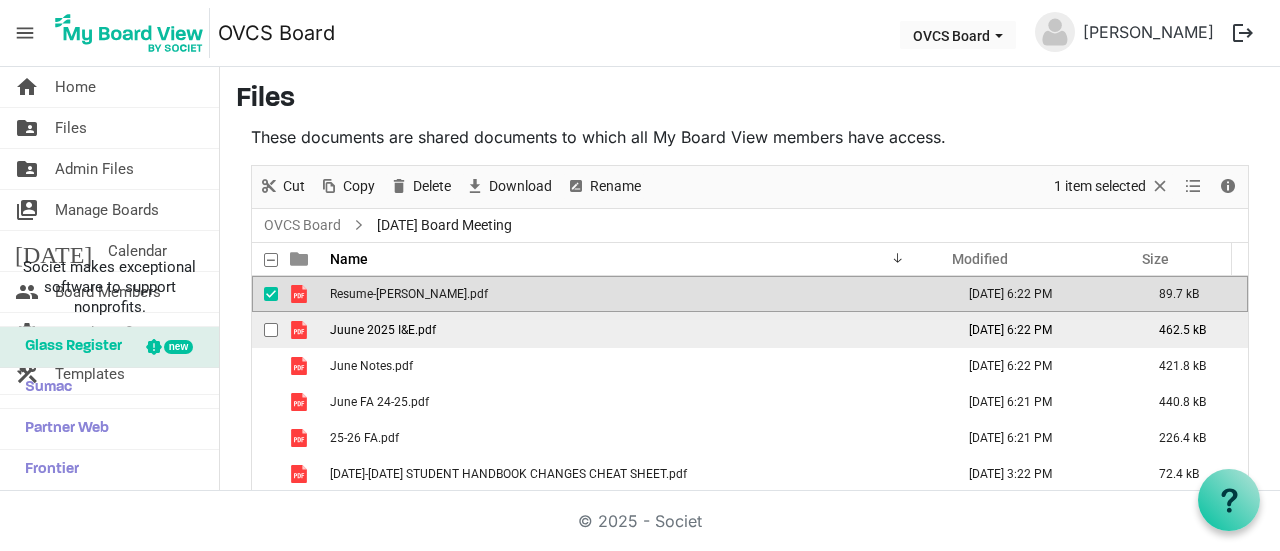 click at bounding box center [271, 330] 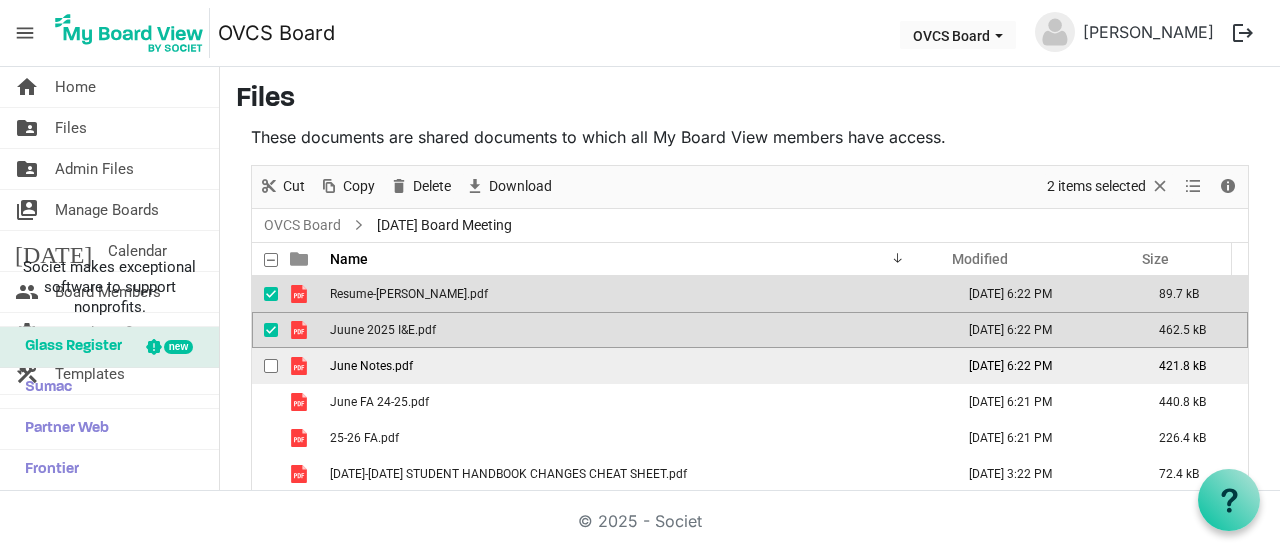 click at bounding box center (271, 366) 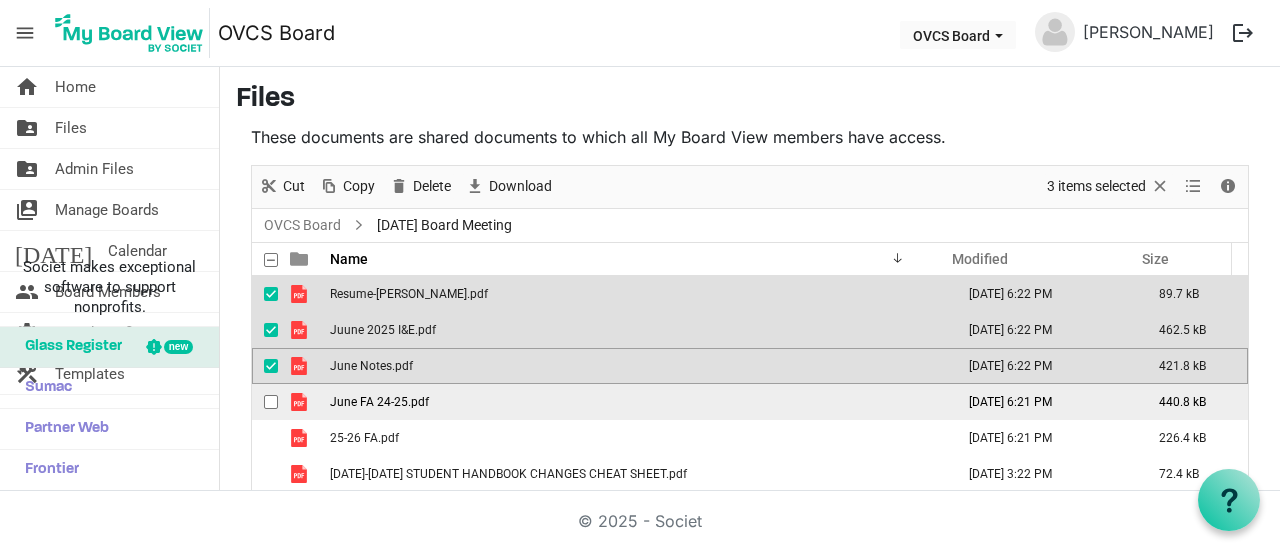 click at bounding box center (271, 402) 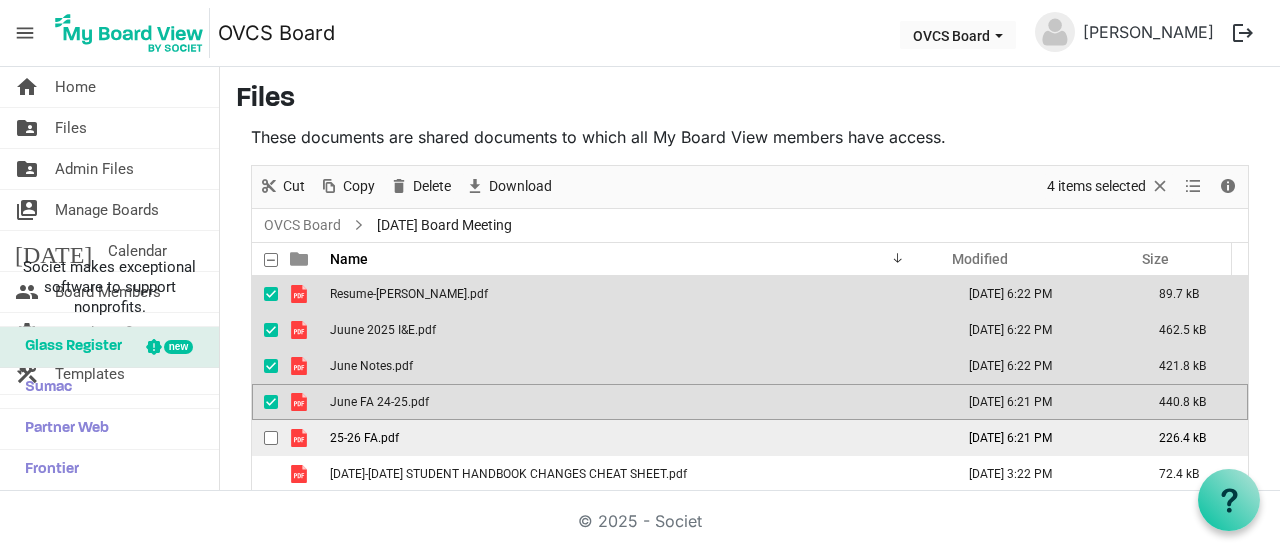 click at bounding box center (271, 438) 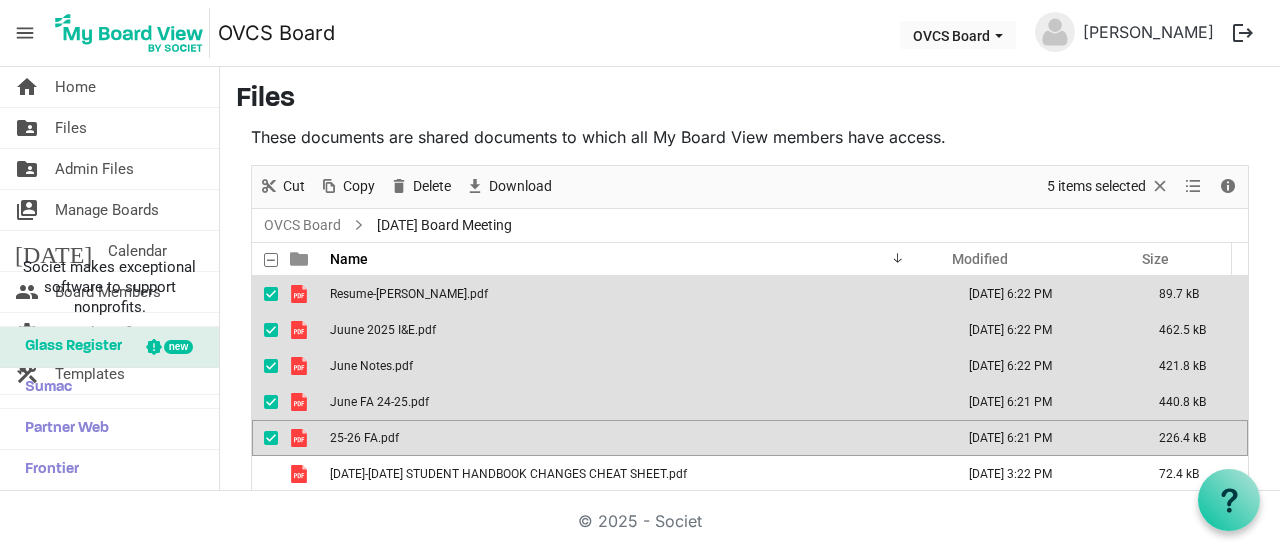 click at bounding box center (271, 402) 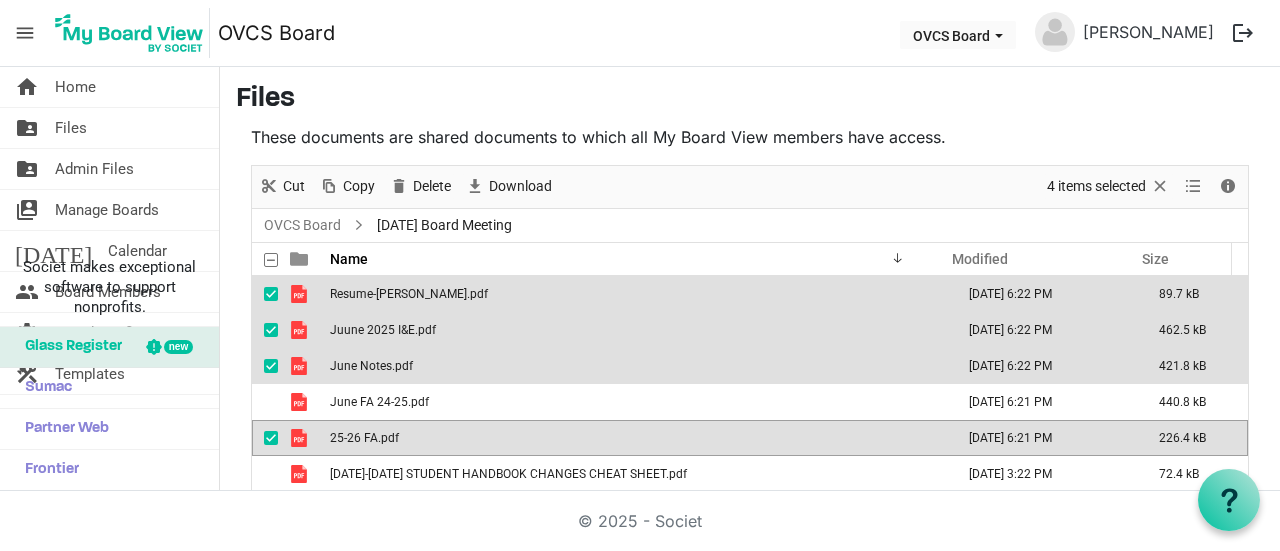 click at bounding box center (271, 438) 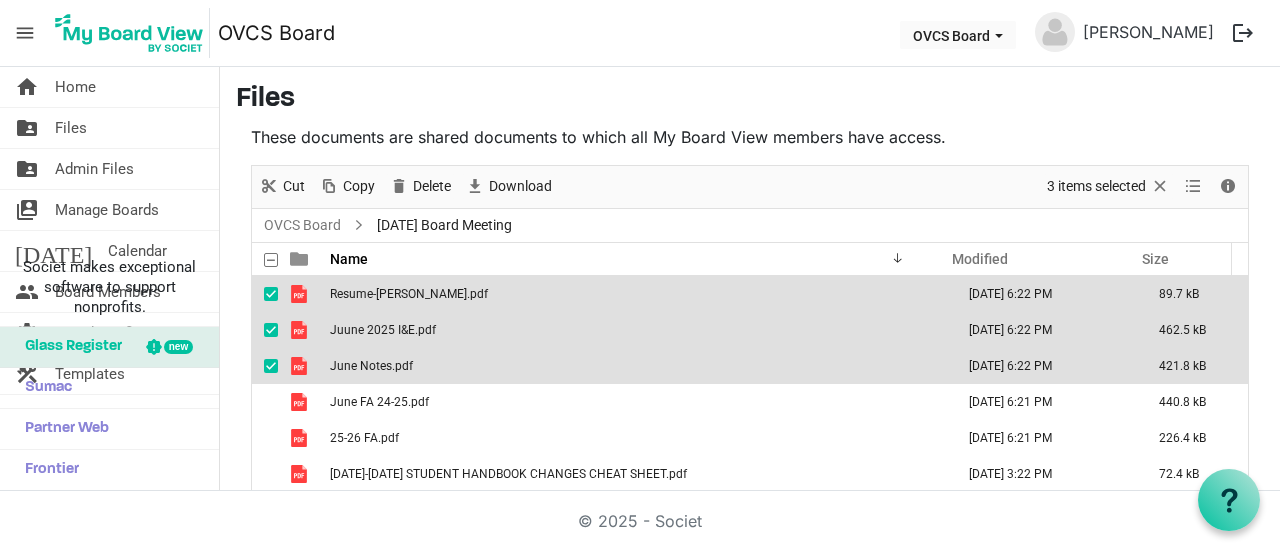 click at bounding box center [271, 366] 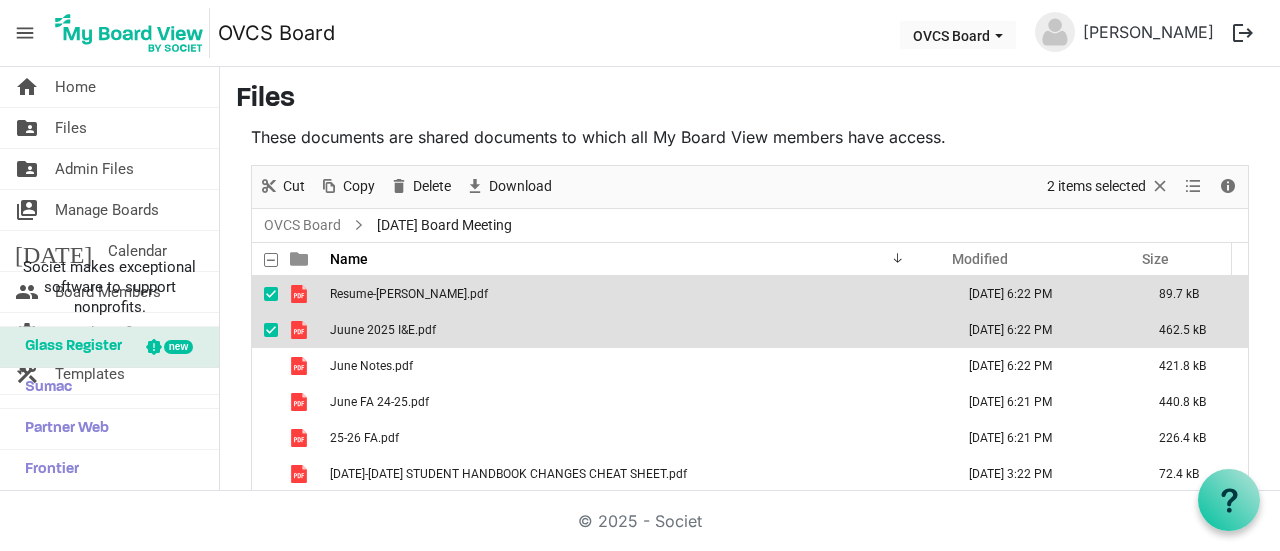 click at bounding box center [271, 330] 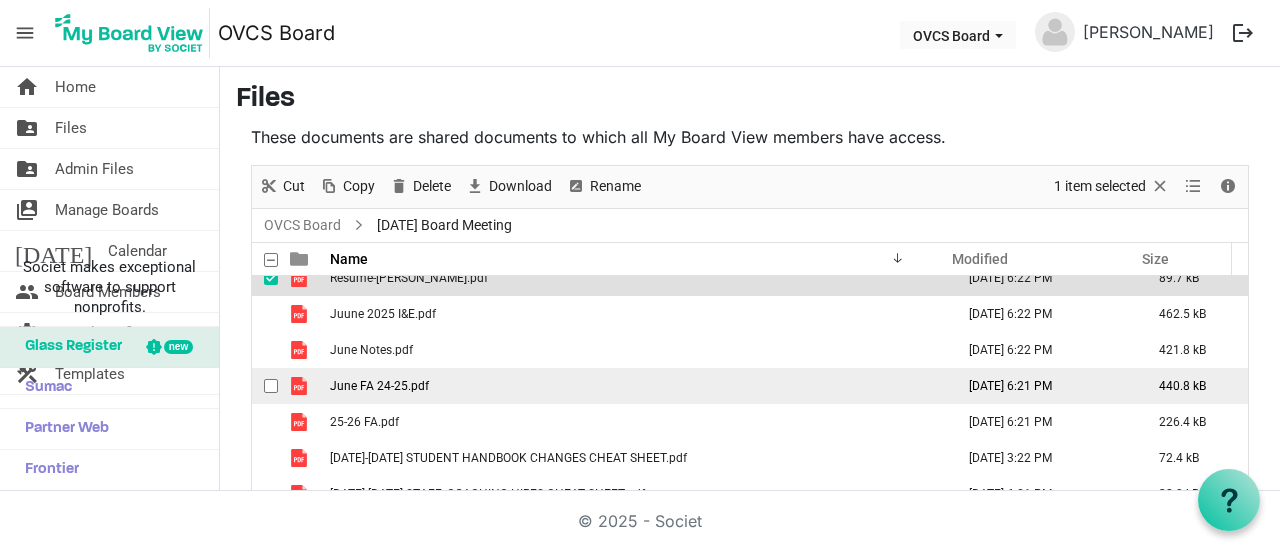 scroll, scrollTop: 20, scrollLeft: 0, axis: vertical 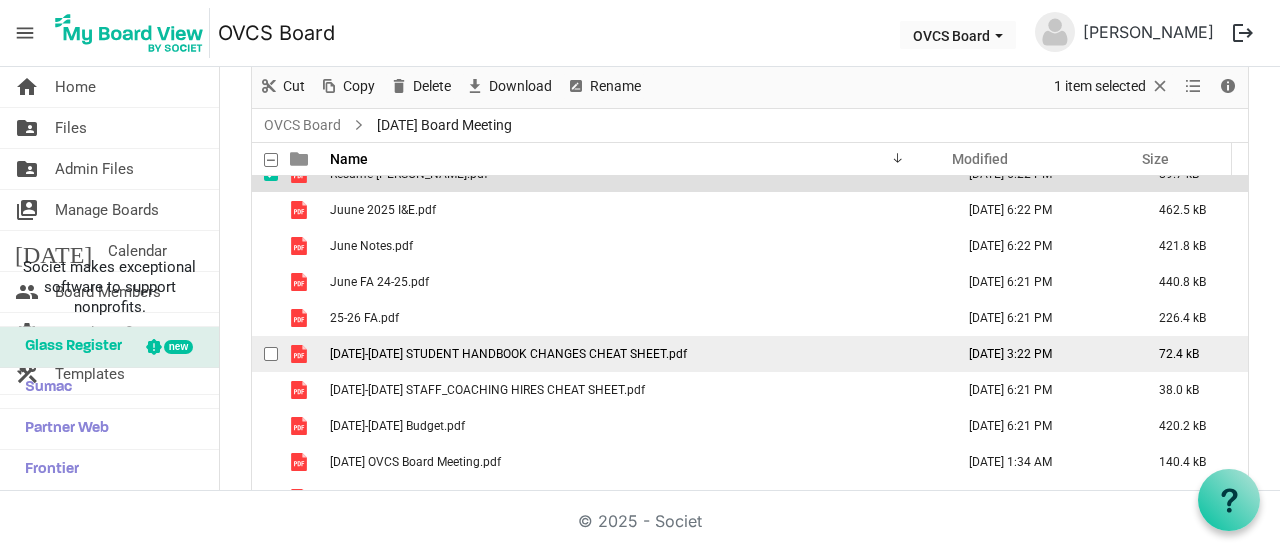 click at bounding box center (271, 354) 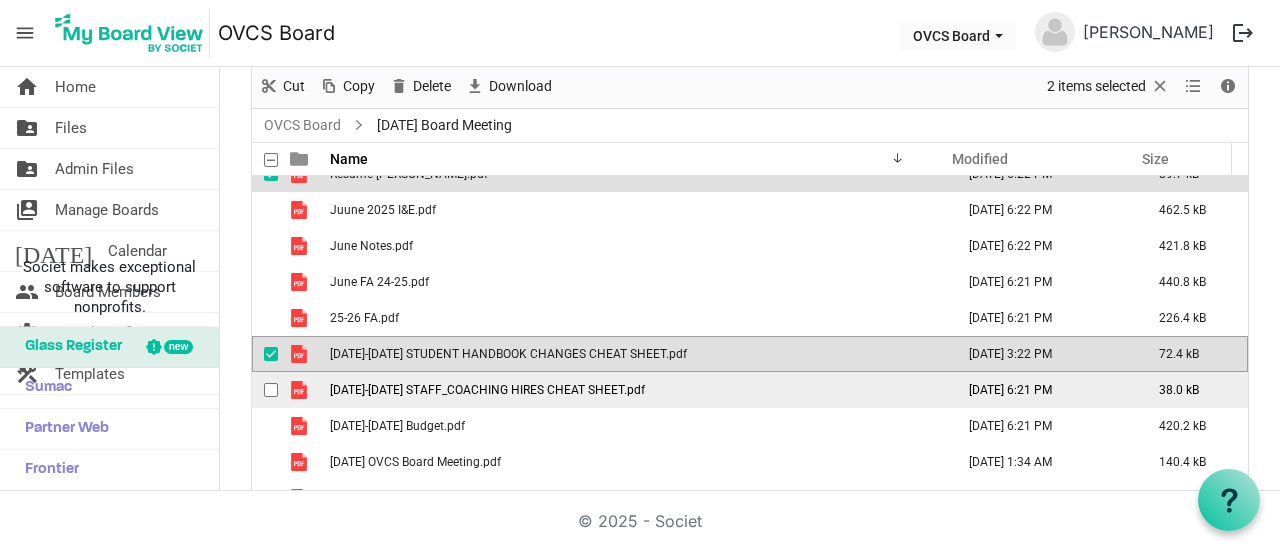 click at bounding box center [271, 390] 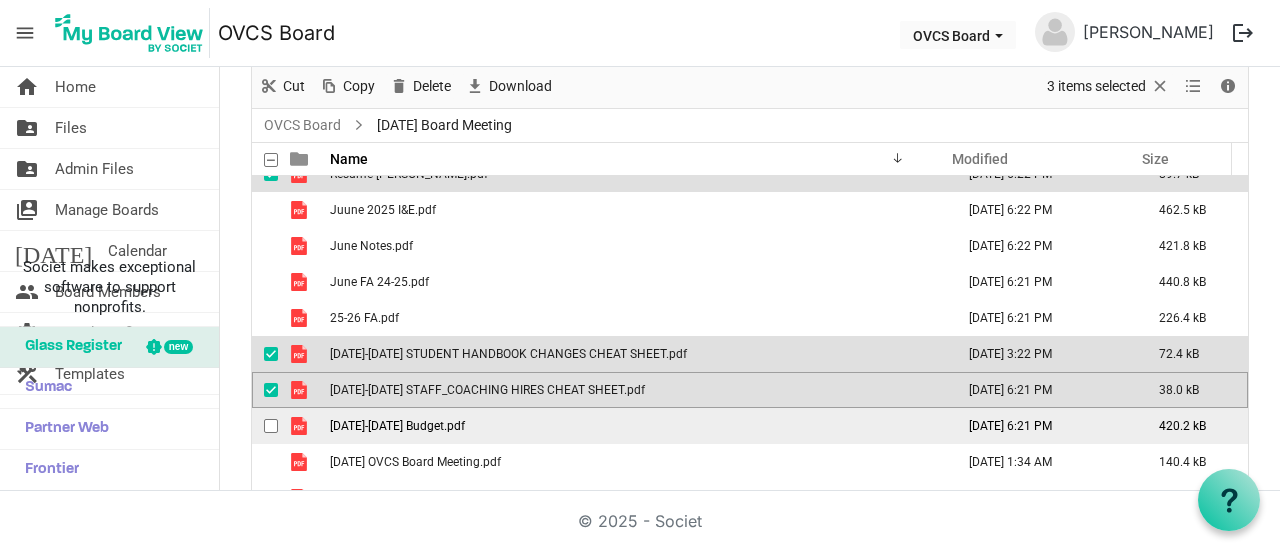 click at bounding box center (271, 426) 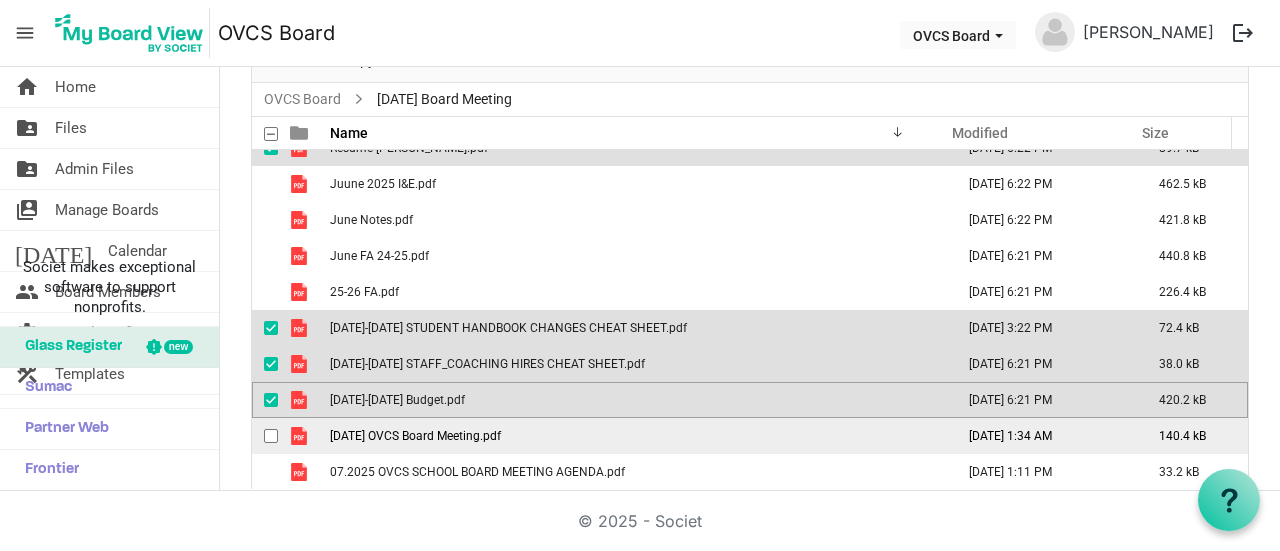 scroll, scrollTop: 138, scrollLeft: 0, axis: vertical 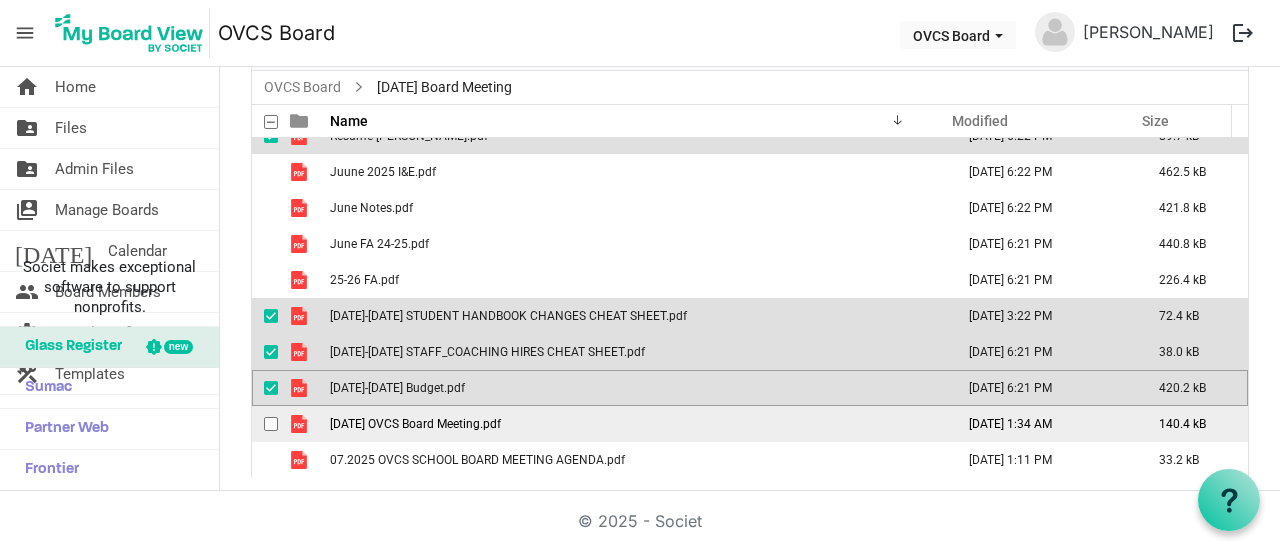 click at bounding box center [271, 424] 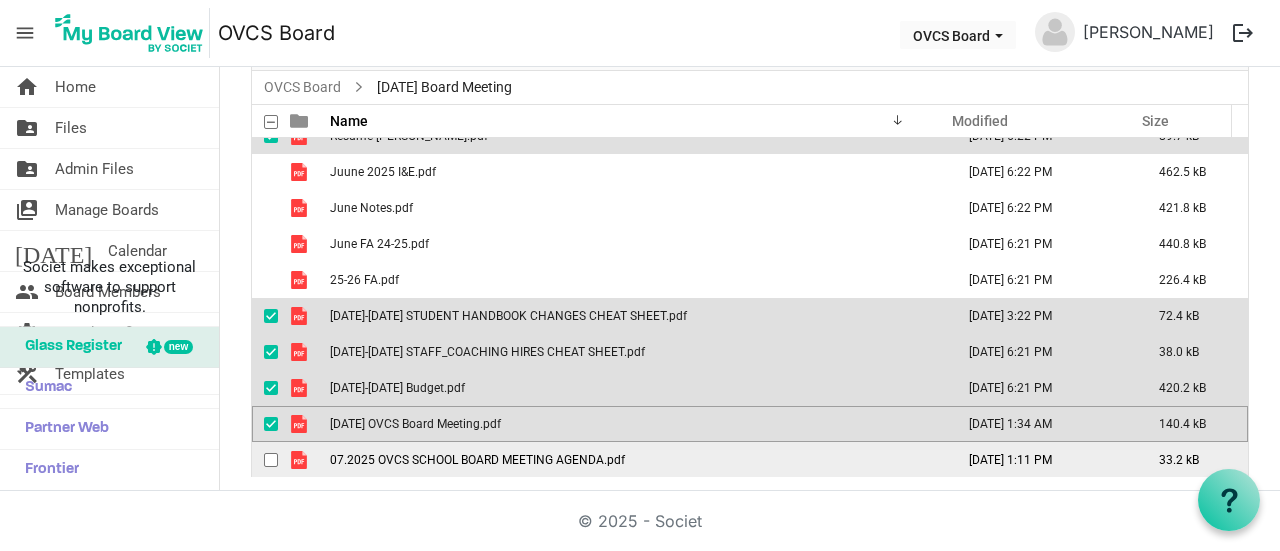 click at bounding box center [271, 460] 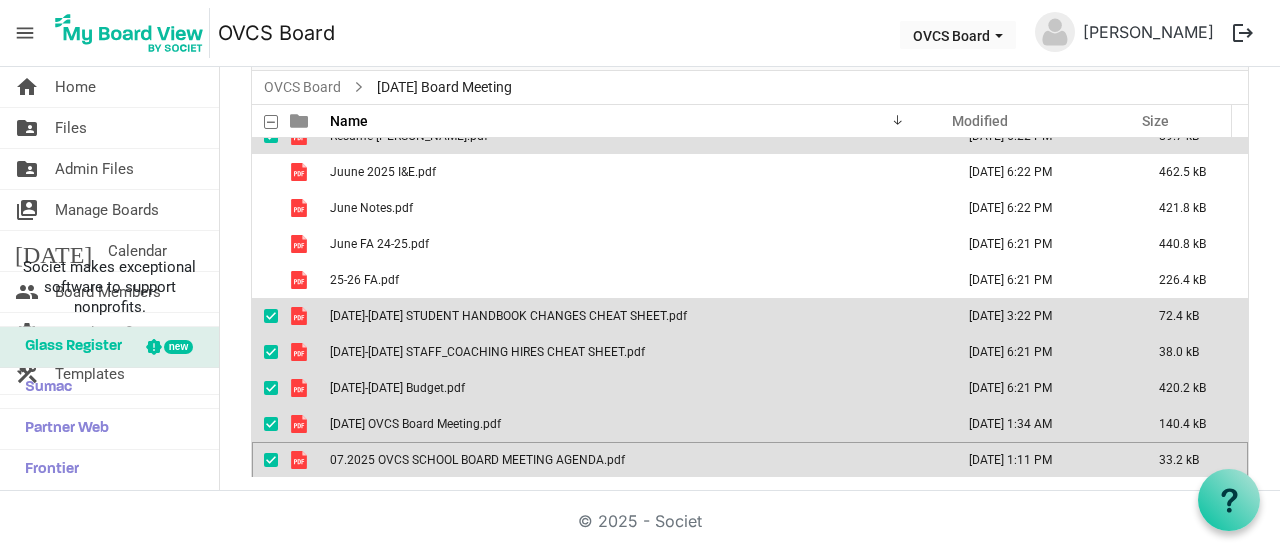 scroll, scrollTop: 0, scrollLeft: 0, axis: both 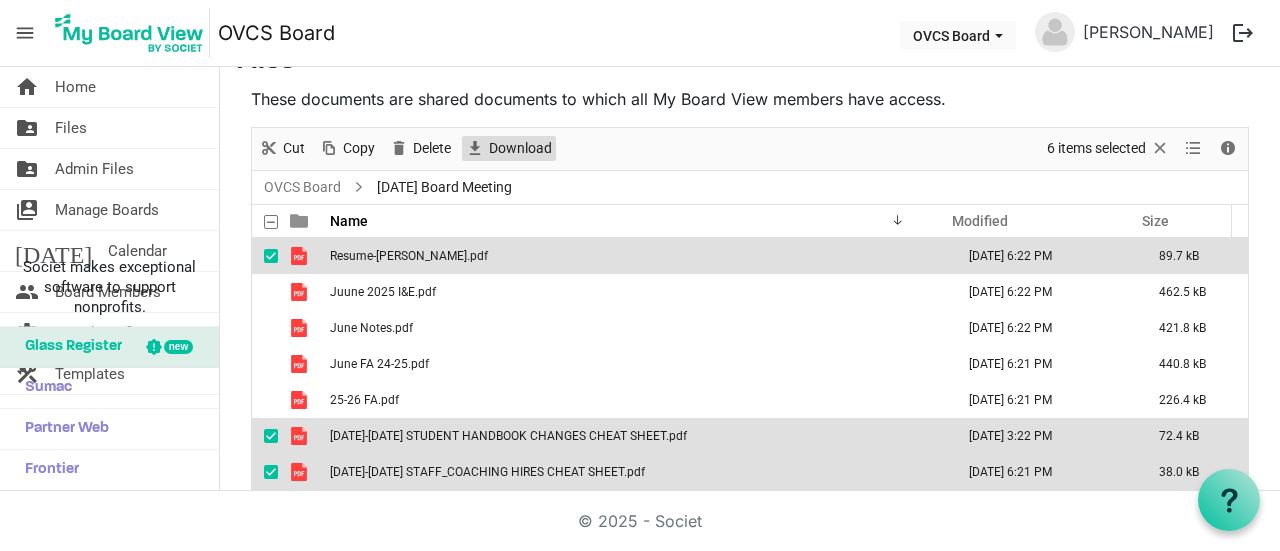 click on "Download" at bounding box center [520, 148] 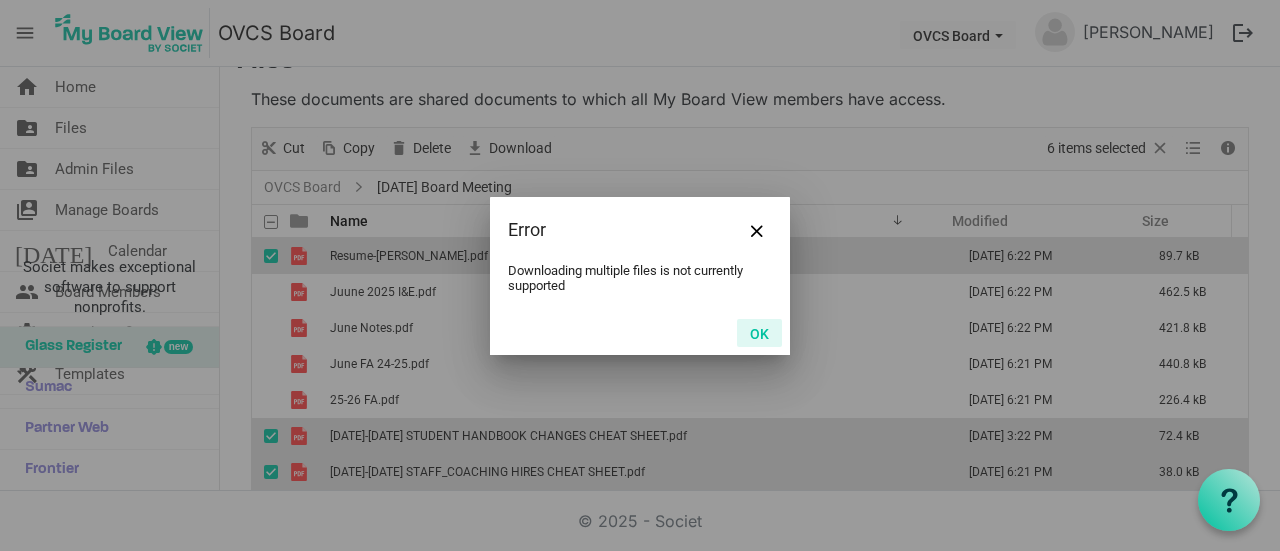 click on "OK" at bounding box center [759, 333] 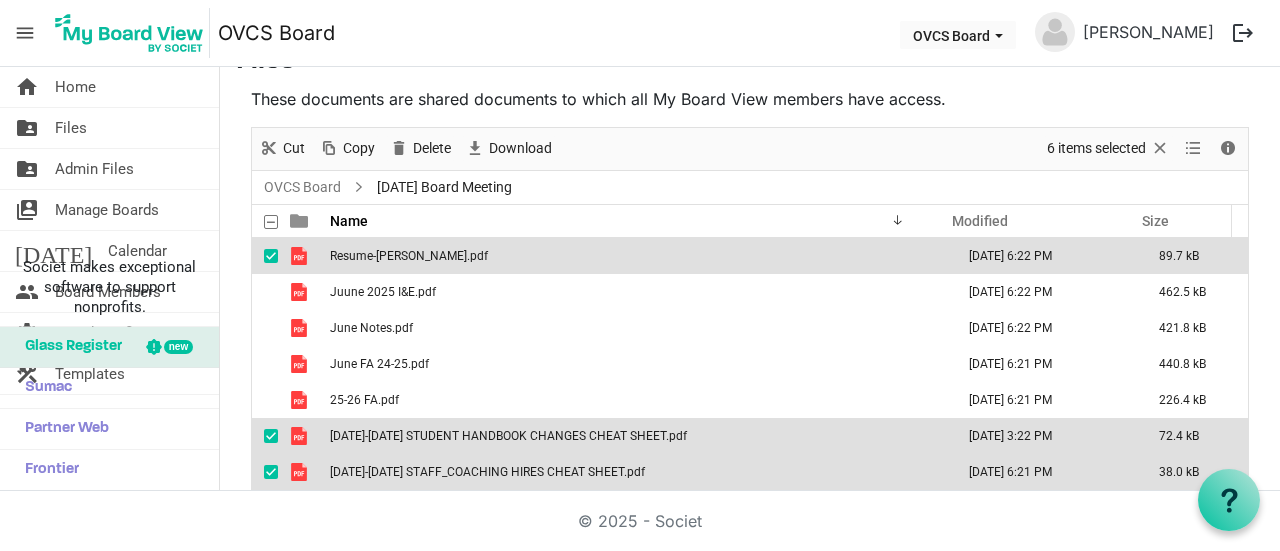 click on "Resume-Amber Miller.pdf" at bounding box center [409, 256] 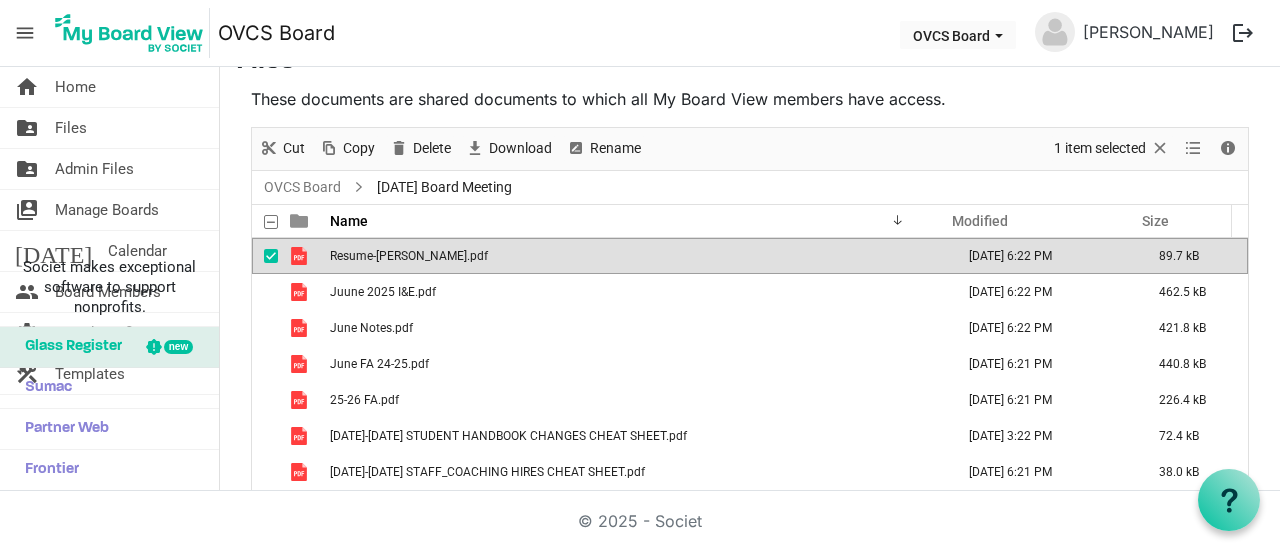 click on "Resume-Amber Miller.pdf" at bounding box center [409, 256] 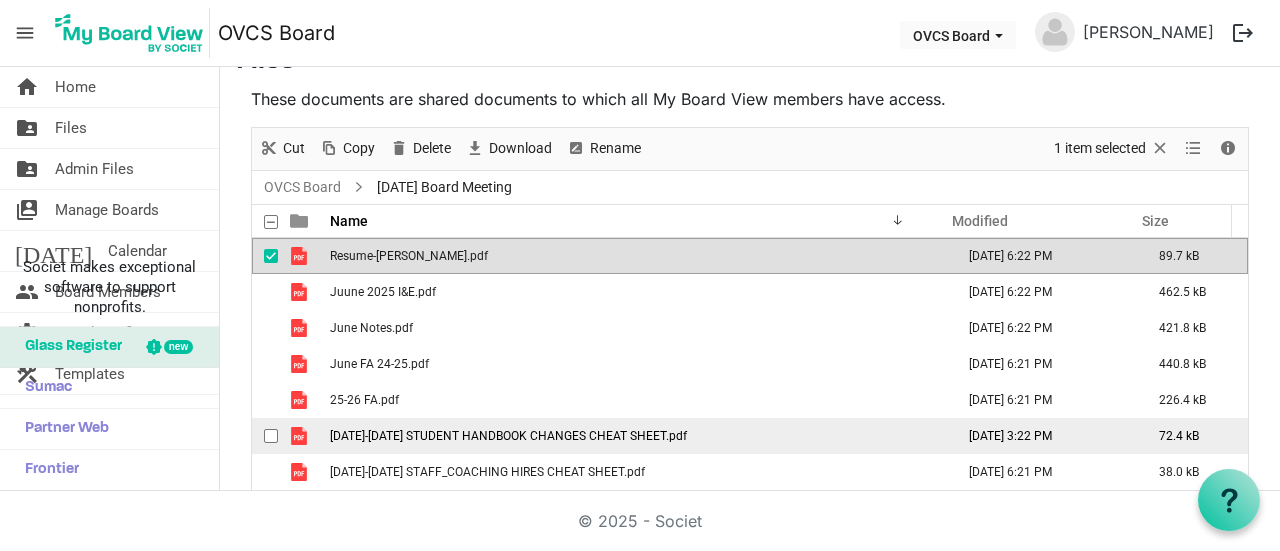 click on "2025-2026 STUDENT HANDBOOK CHANGES CHEAT SHEET.pdf" at bounding box center (508, 436) 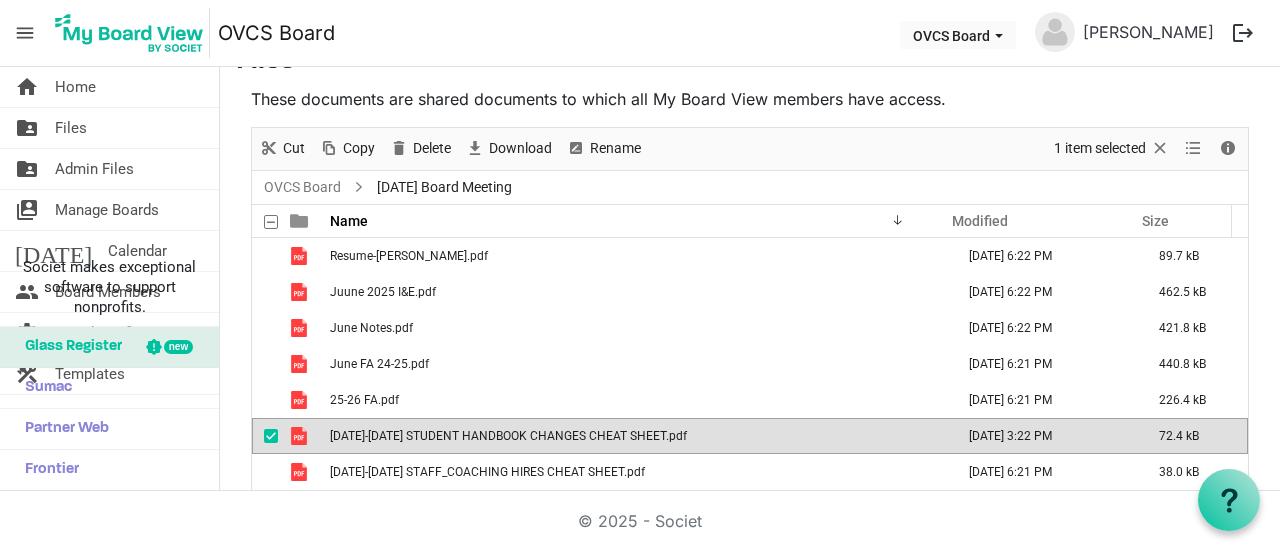 click on "2025-2026 STUDENT HANDBOOK CHANGES CHEAT SHEET.pdf" at bounding box center [508, 436] 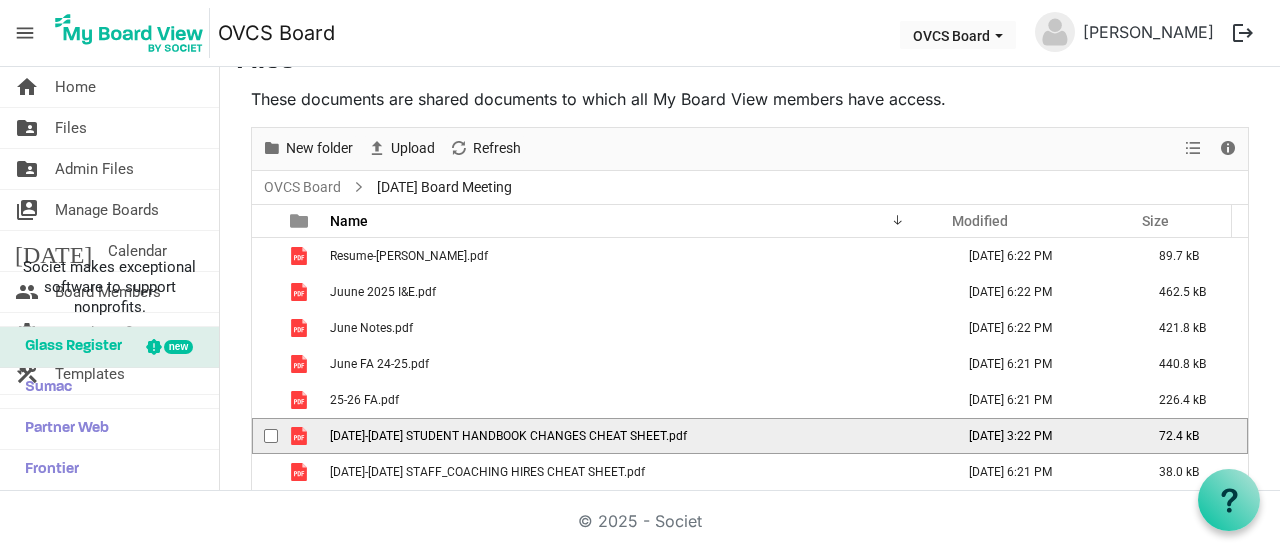 click on "2025-2026 STUDENT HANDBOOK CHANGES CHEAT SHEET.pdf" at bounding box center [508, 436] 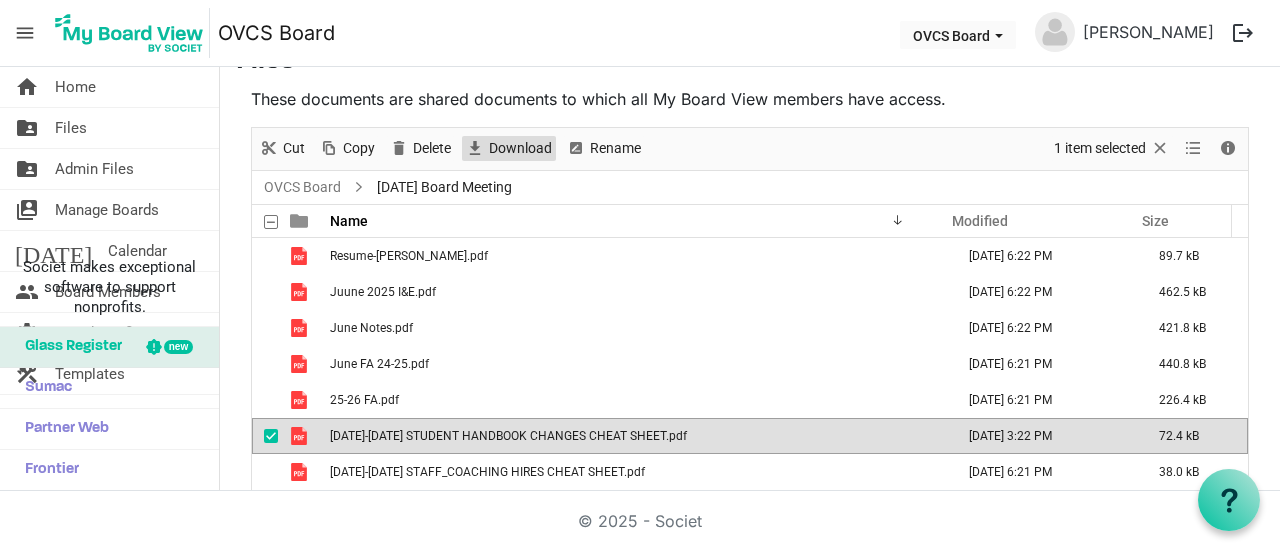 click on "Download" at bounding box center [520, 148] 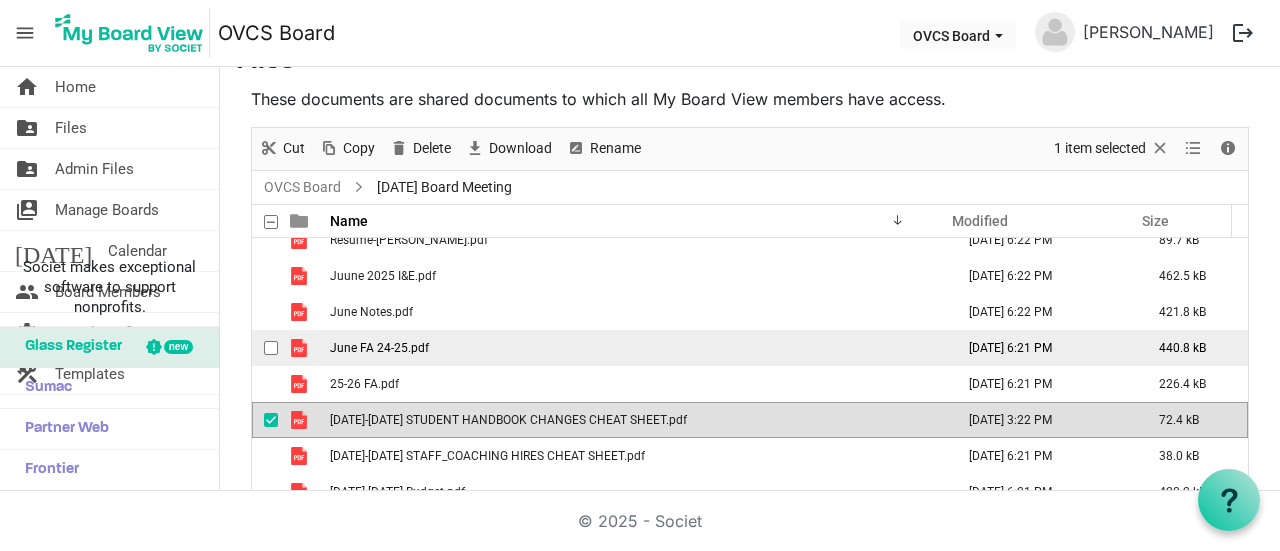 scroll, scrollTop: 20, scrollLeft: 0, axis: vertical 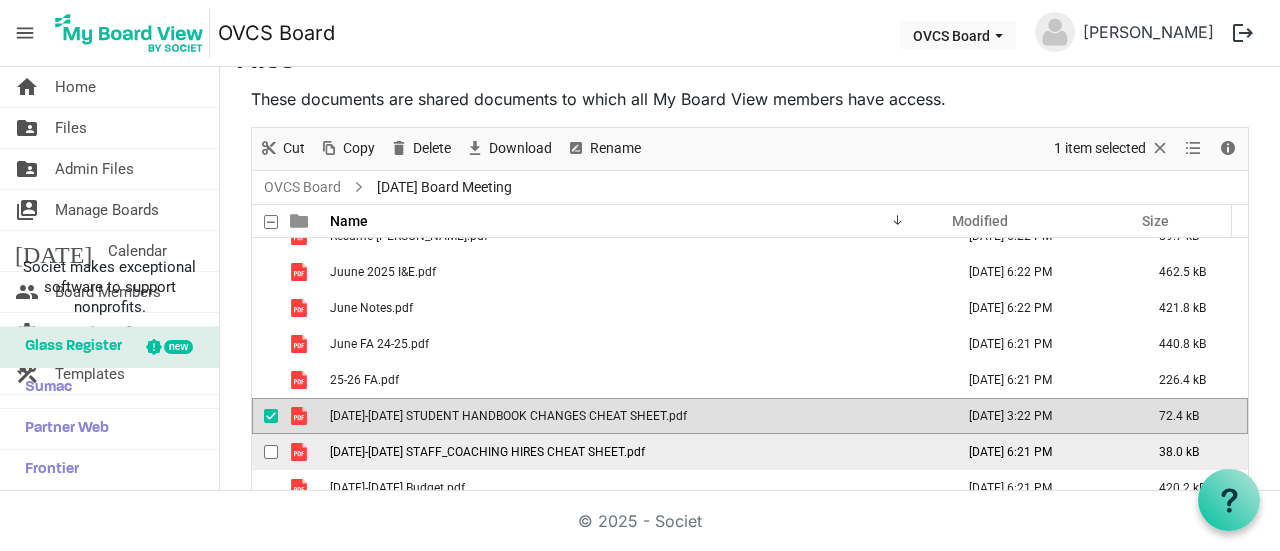 click at bounding box center (301, 452) 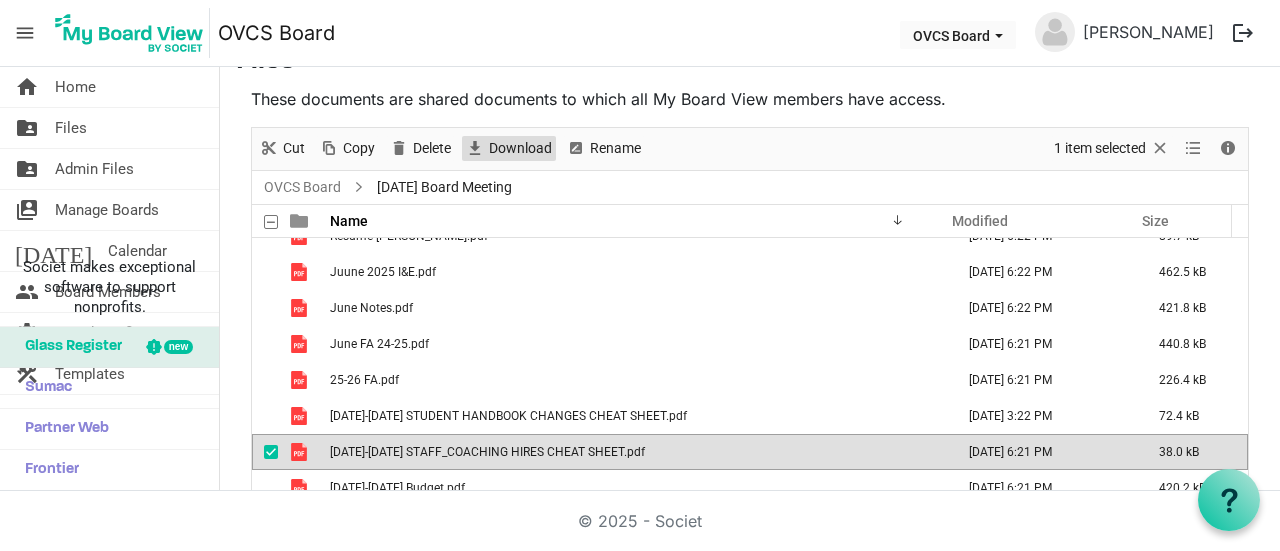 click on "Download" at bounding box center (520, 148) 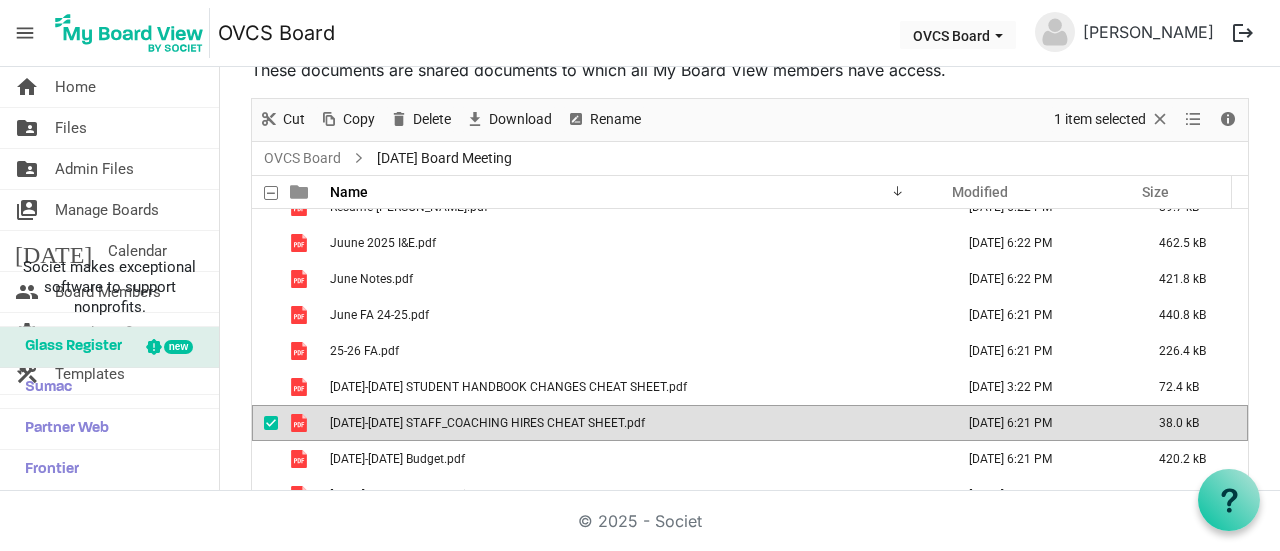 scroll, scrollTop: 138, scrollLeft: 0, axis: vertical 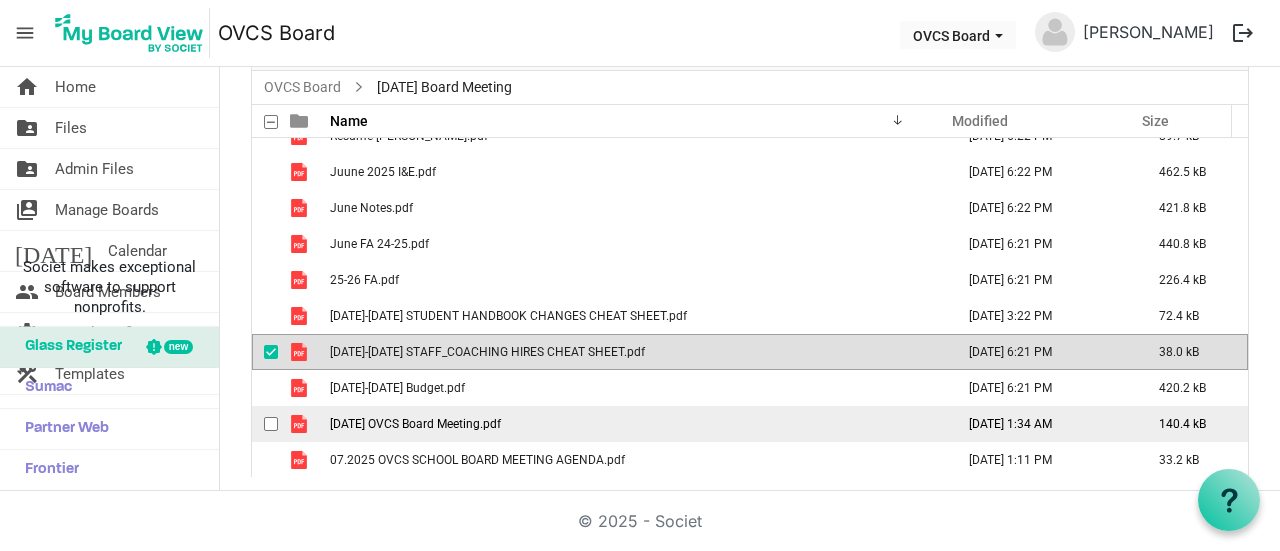 click at bounding box center (299, 424) 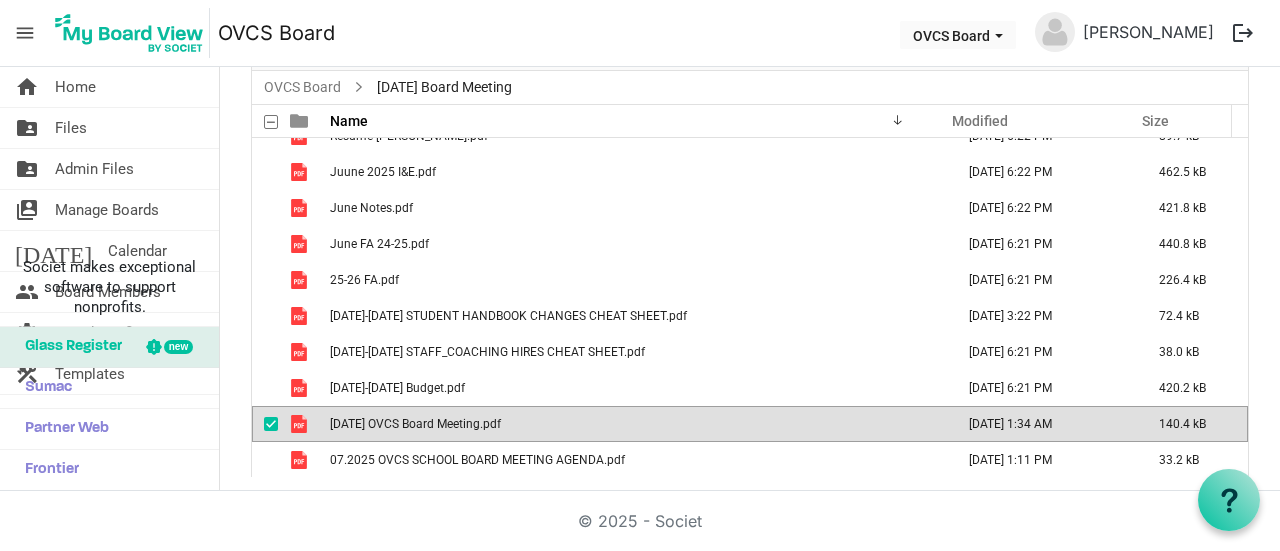 click at bounding box center (301, 424) 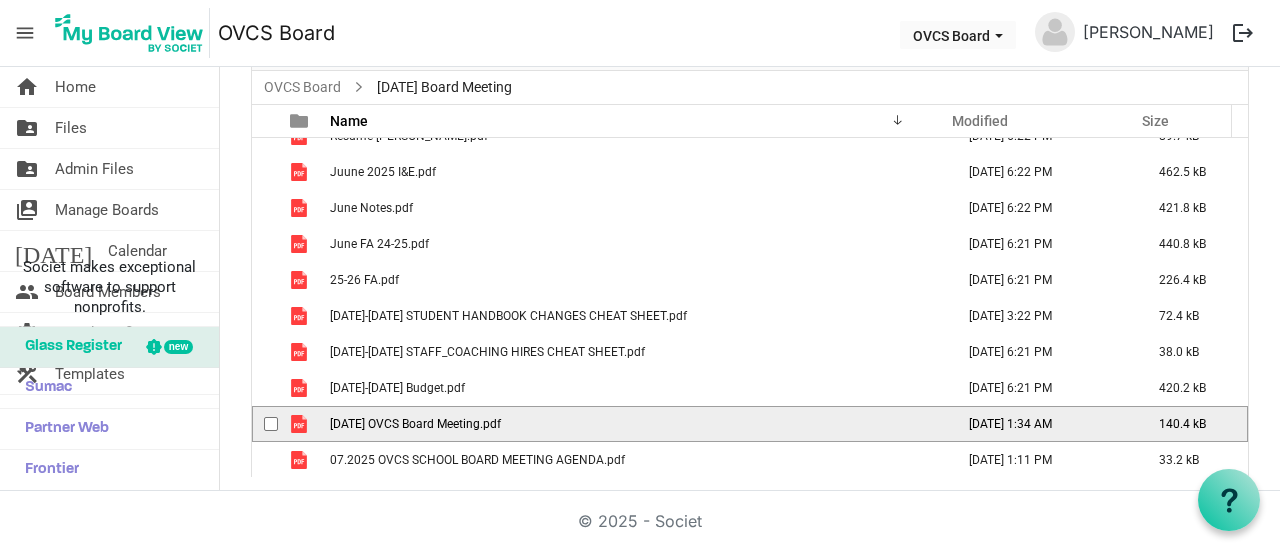 click at bounding box center [301, 424] 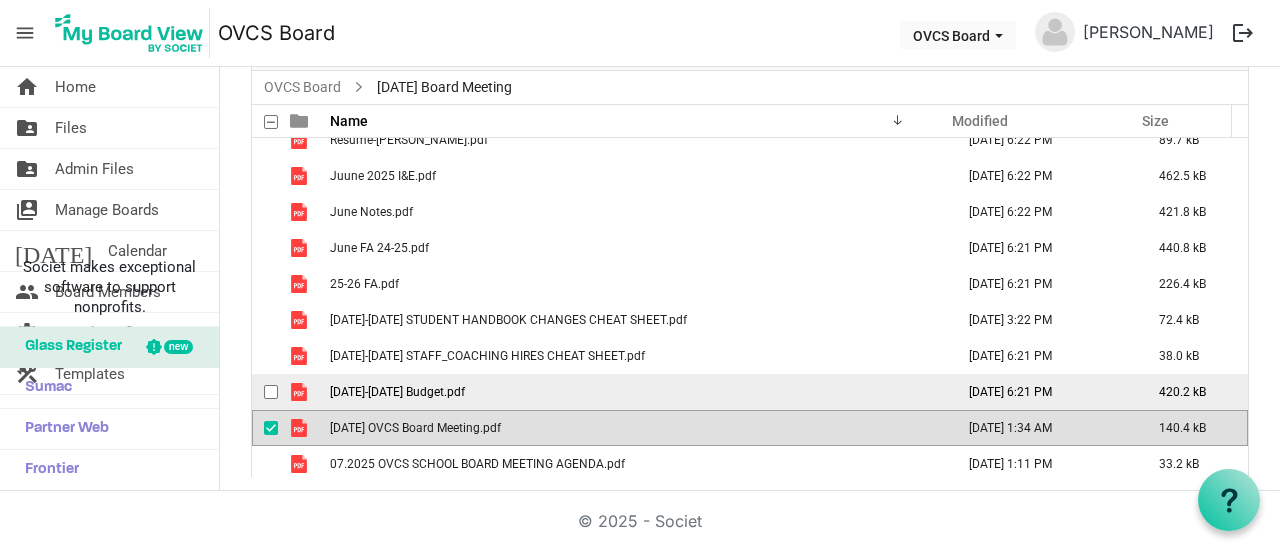 scroll, scrollTop: 20, scrollLeft: 0, axis: vertical 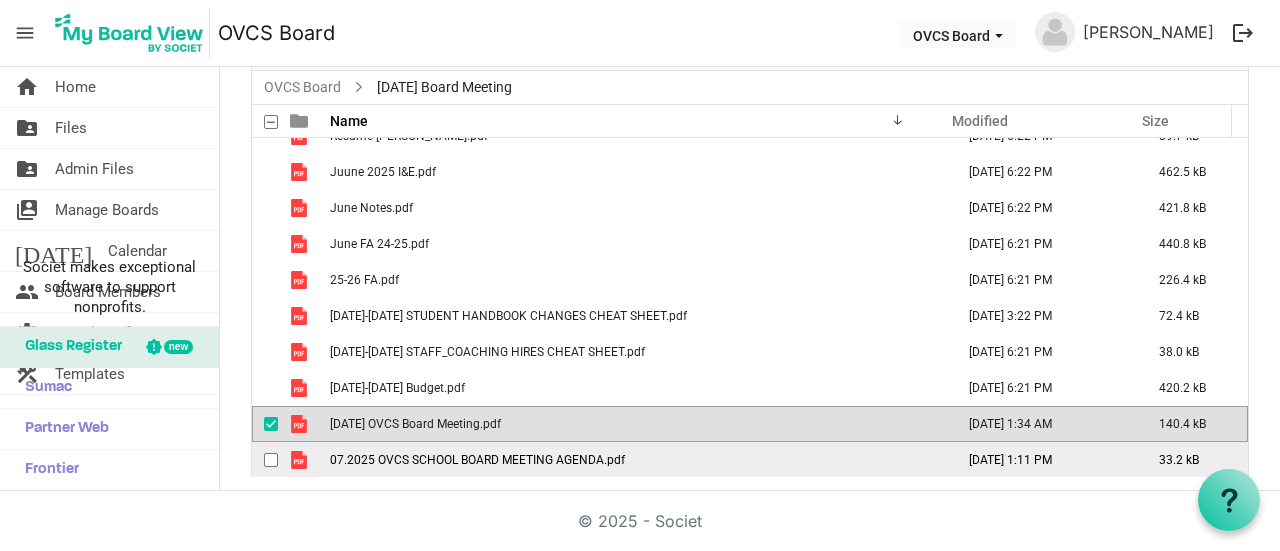 click on "07.2025 OVCS SCHOOL BOARD MEETING AGENDA.pdf" at bounding box center [477, 460] 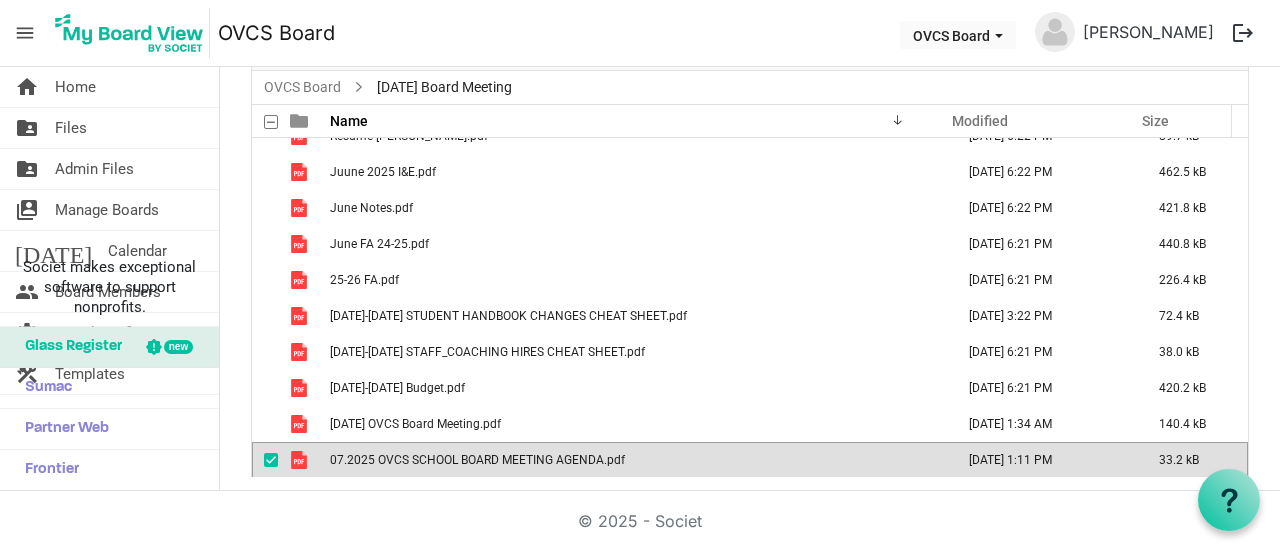 click on "07.2025 OVCS SCHOOL BOARD MEETING AGENDA.pdf" at bounding box center (477, 460) 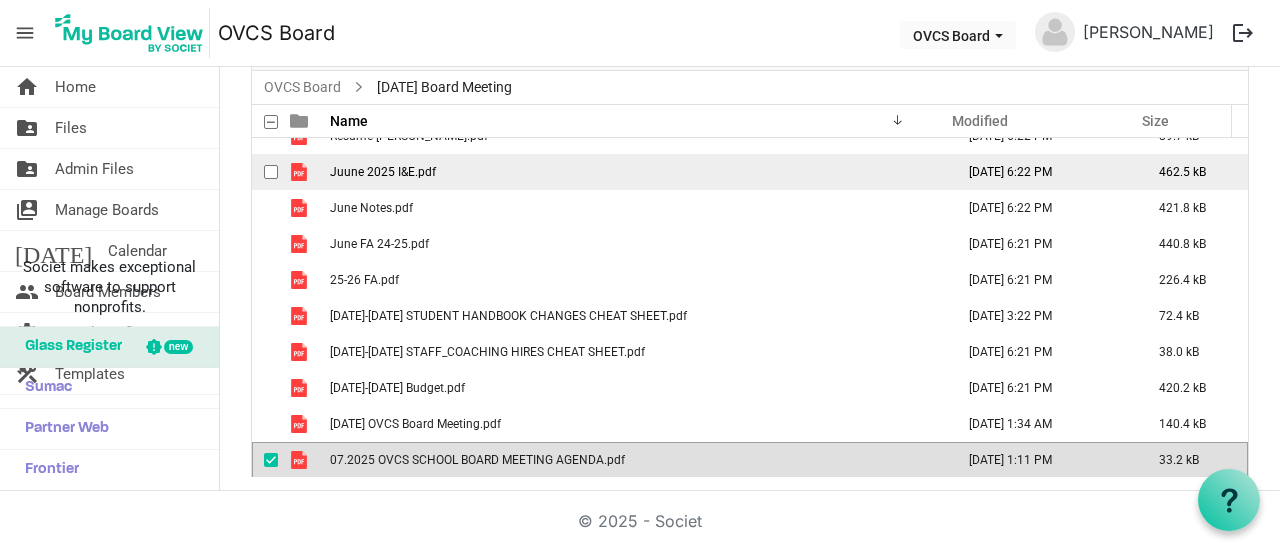 scroll, scrollTop: 0, scrollLeft: 0, axis: both 